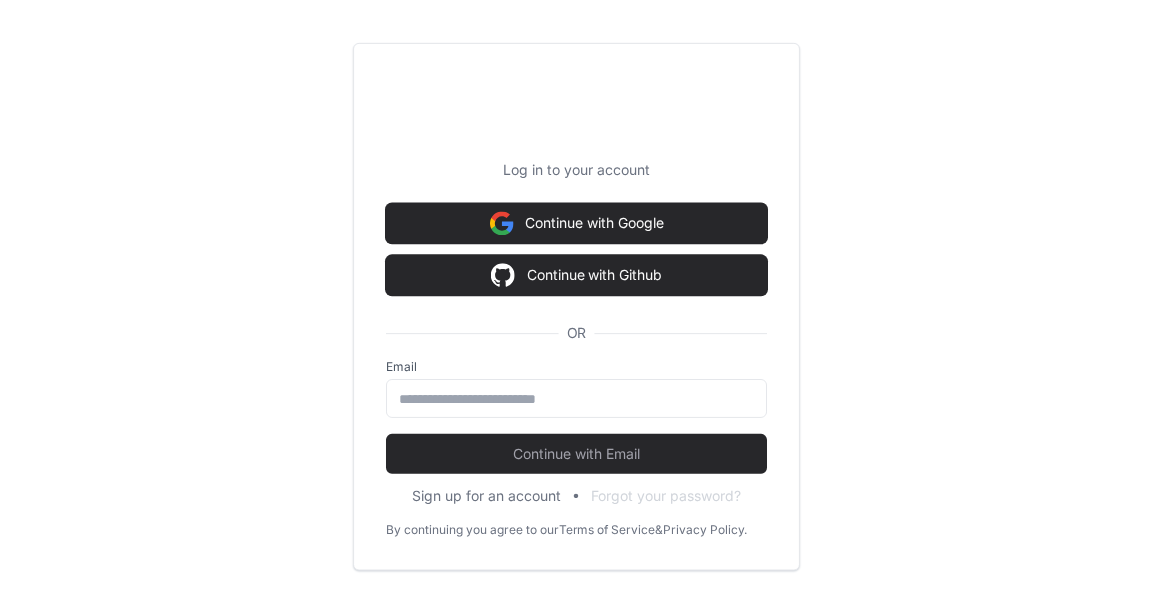 scroll, scrollTop: 0, scrollLeft: 0, axis: both 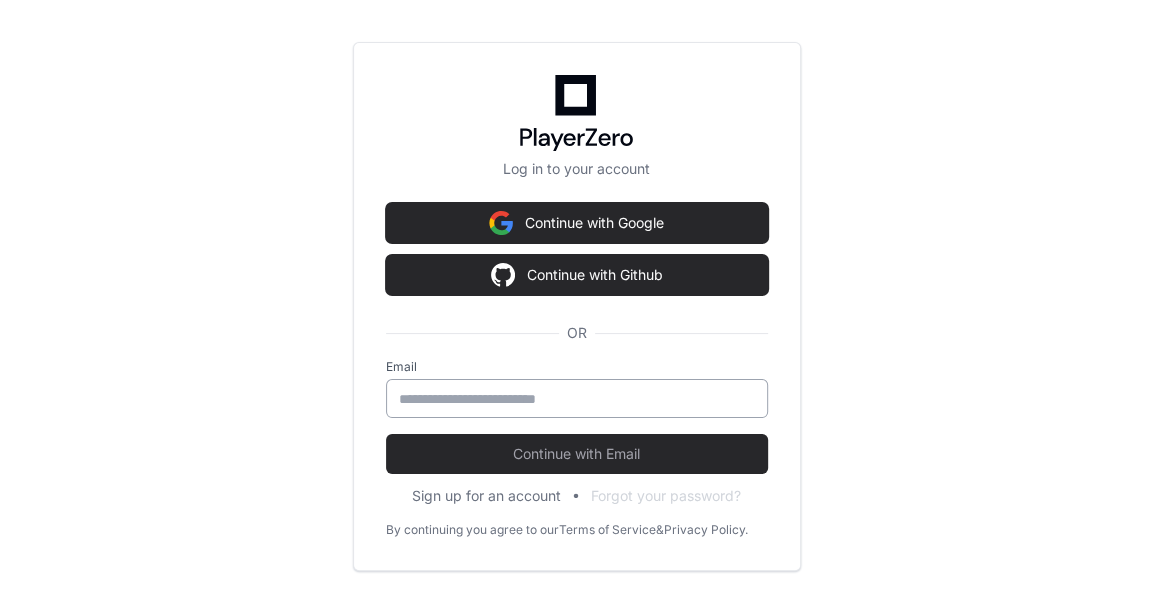 click at bounding box center [577, 398] 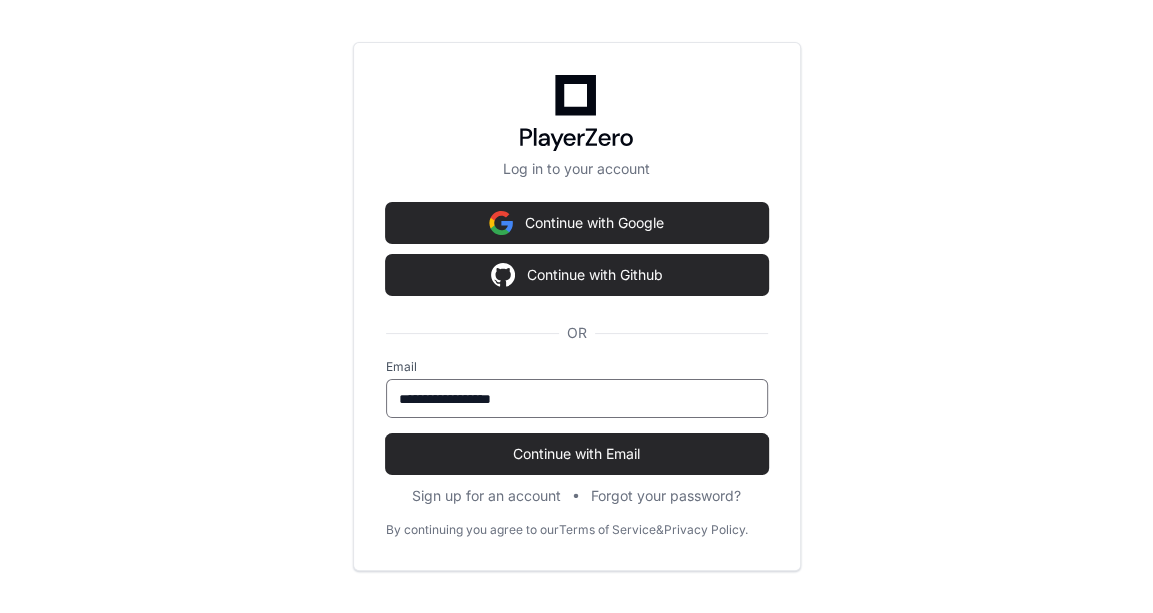 type on "**********" 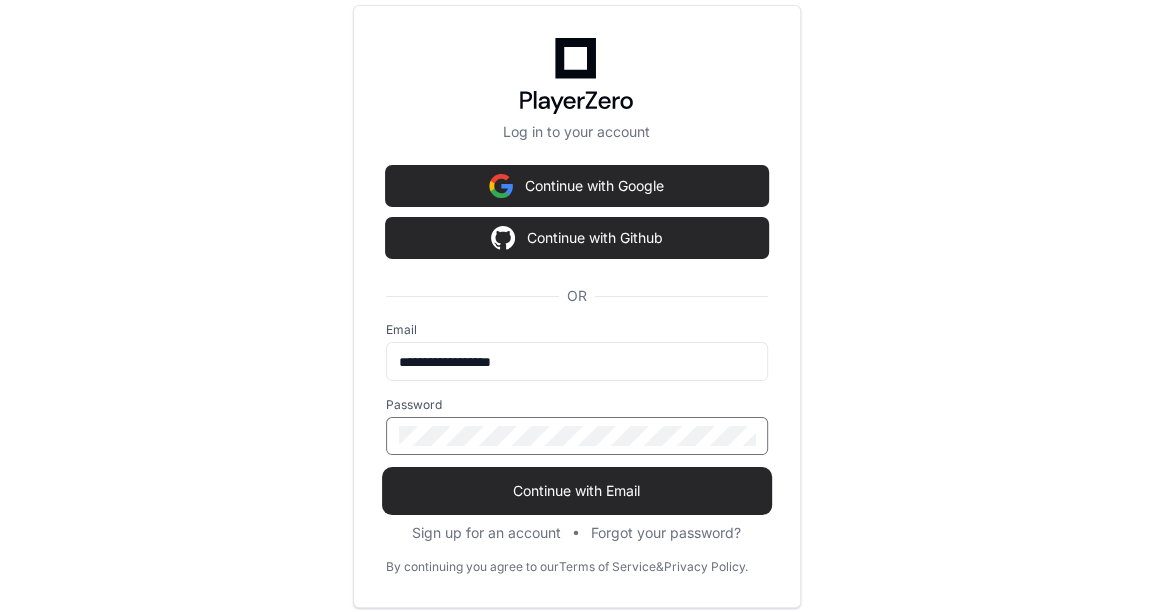 click at bounding box center [577, 436] 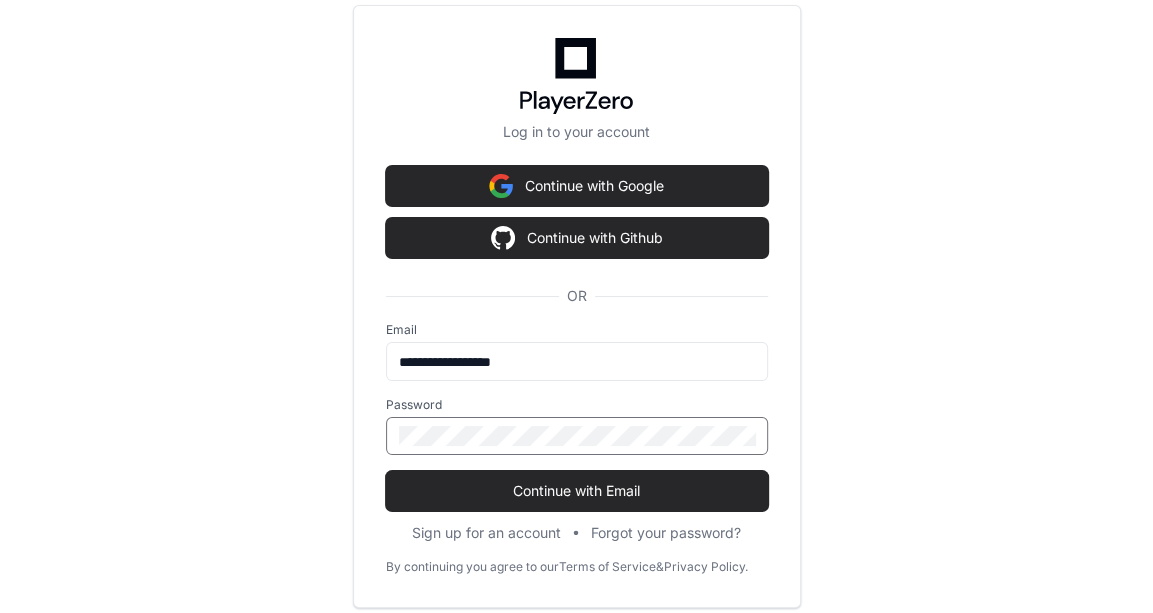 click on "Continue with Email" at bounding box center (577, 491) 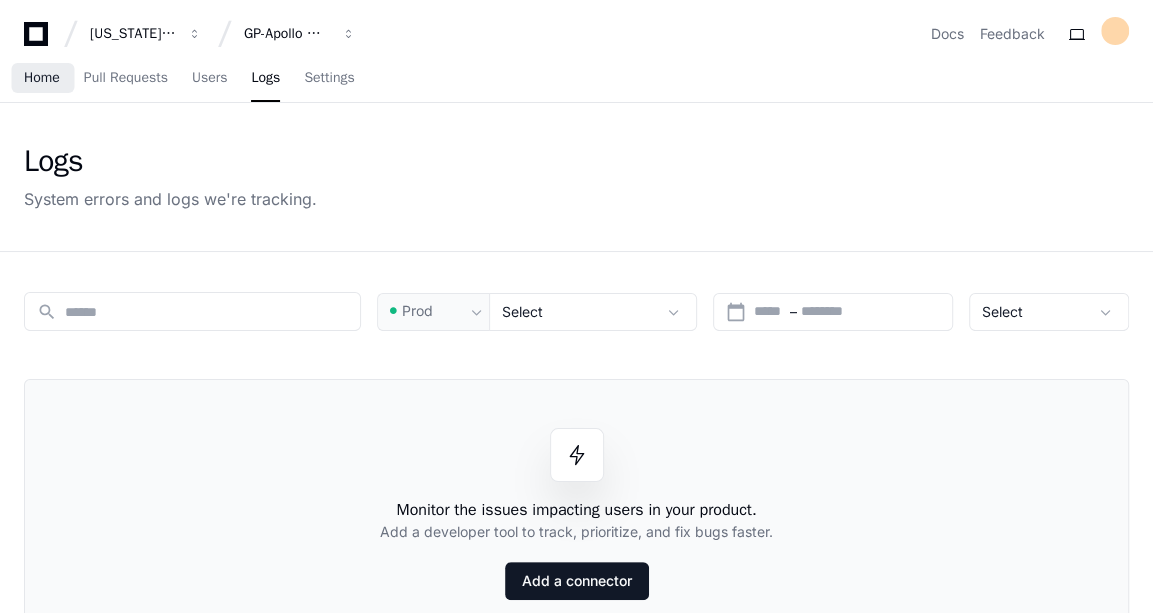 click on "Home" at bounding box center (42, 78) 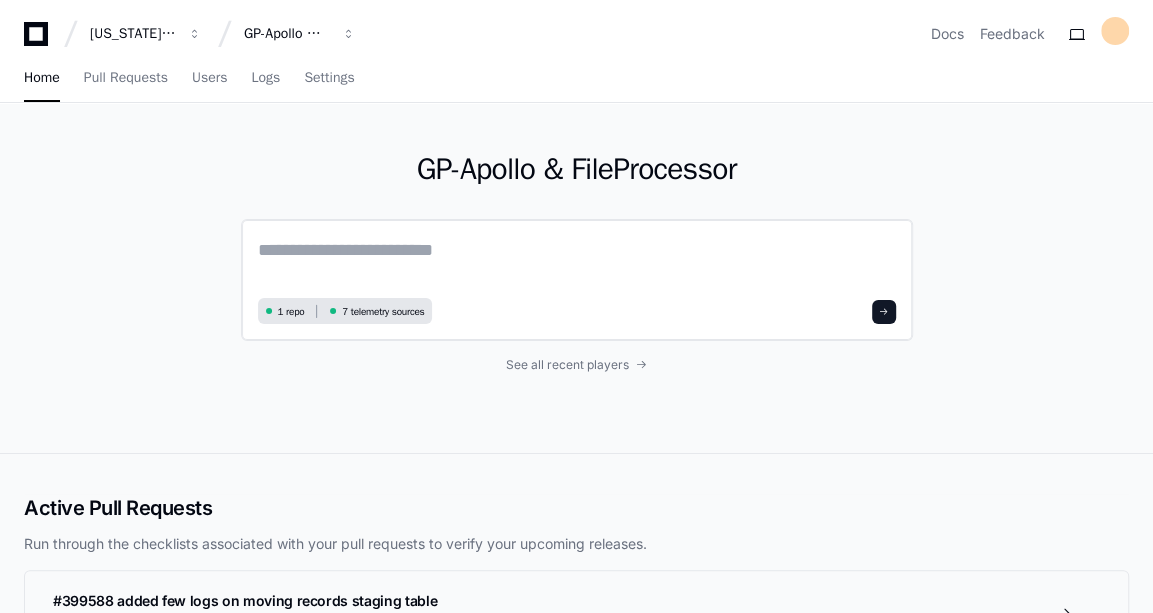 click 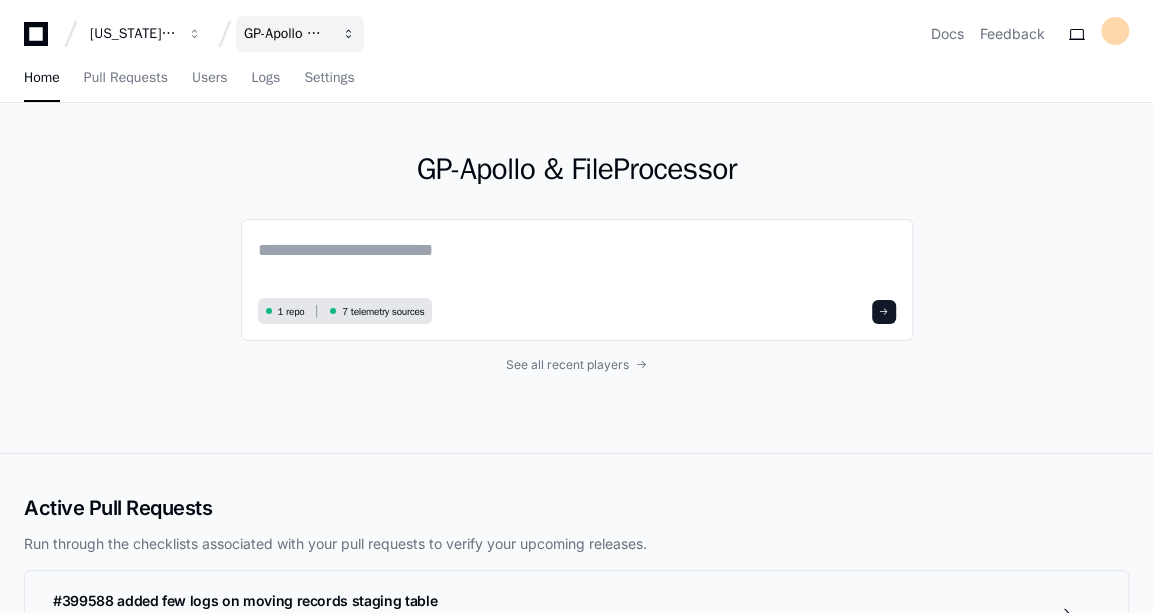 click on "GP-Apollo & FileProcessor" at bounding box center (300, 34) 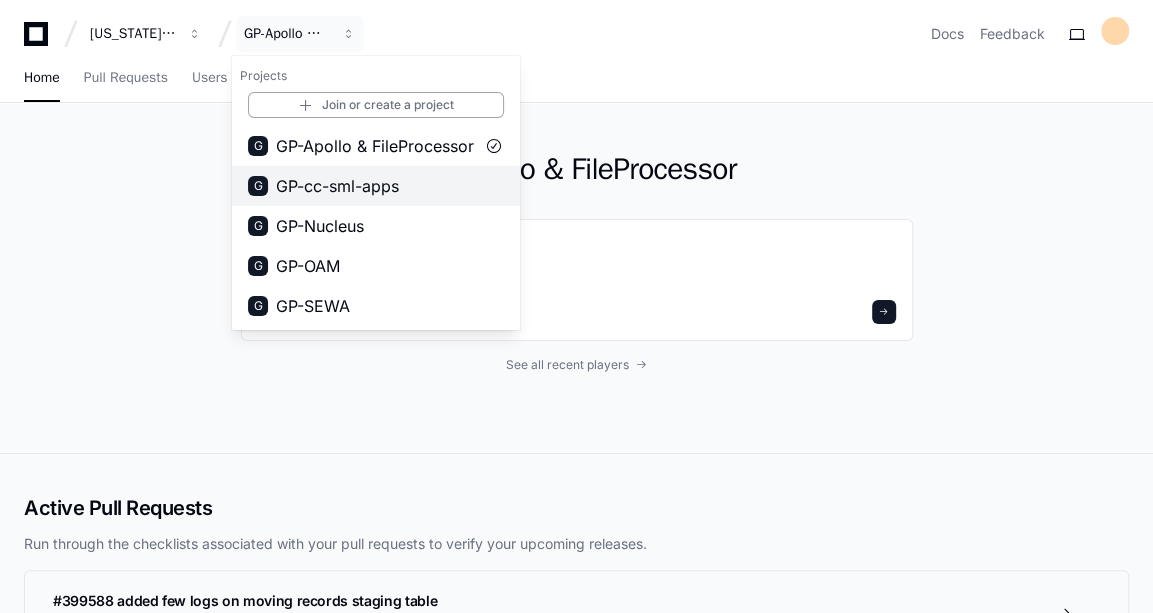 click on "GP-cc-sml-apps" at bounding box center (337, 186) 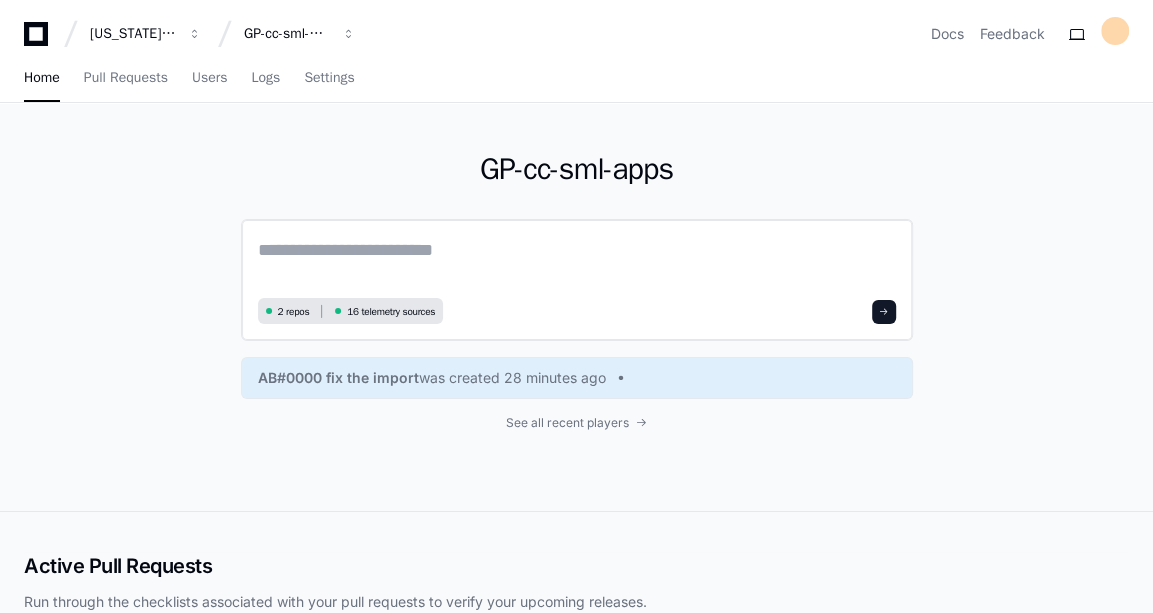 click 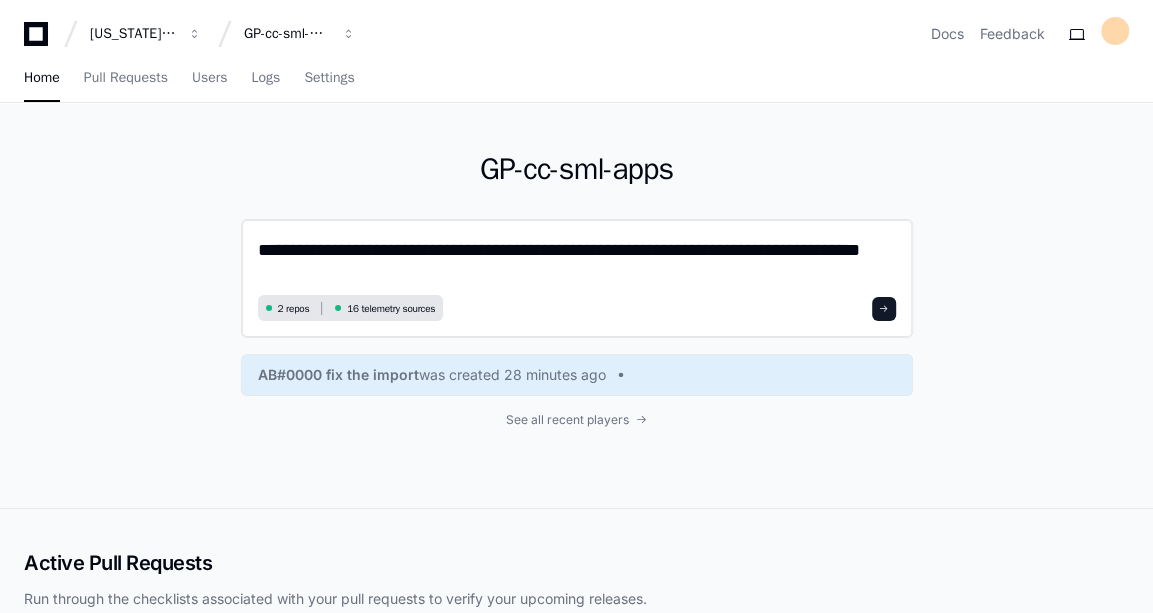 scroll, scrollTop: 0, scrollLeft: 0, axis: both 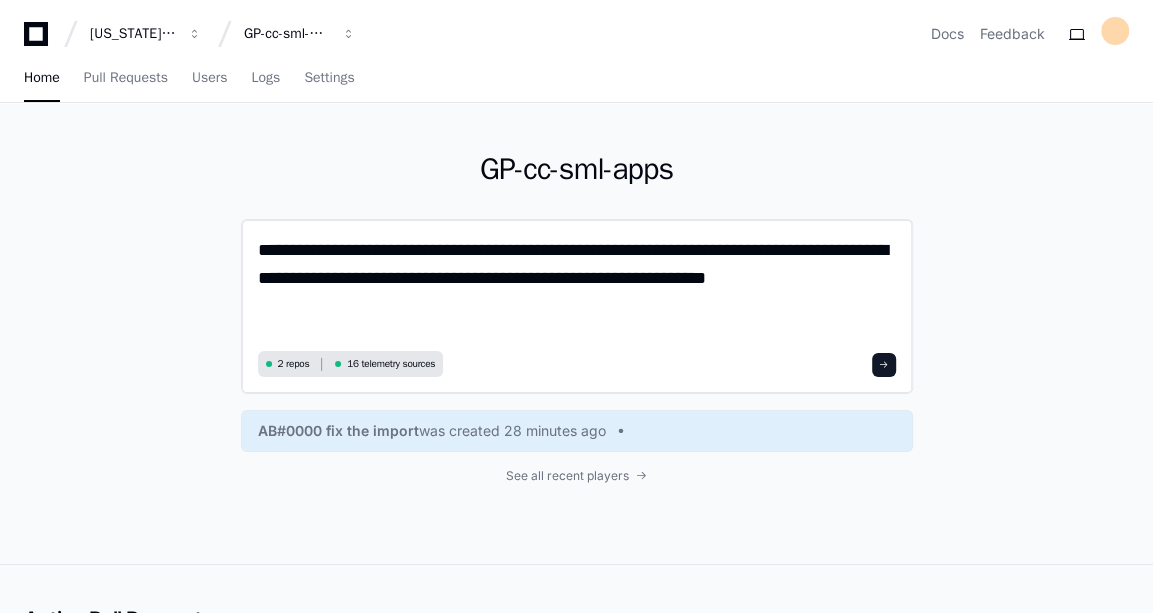 paste on "**********" 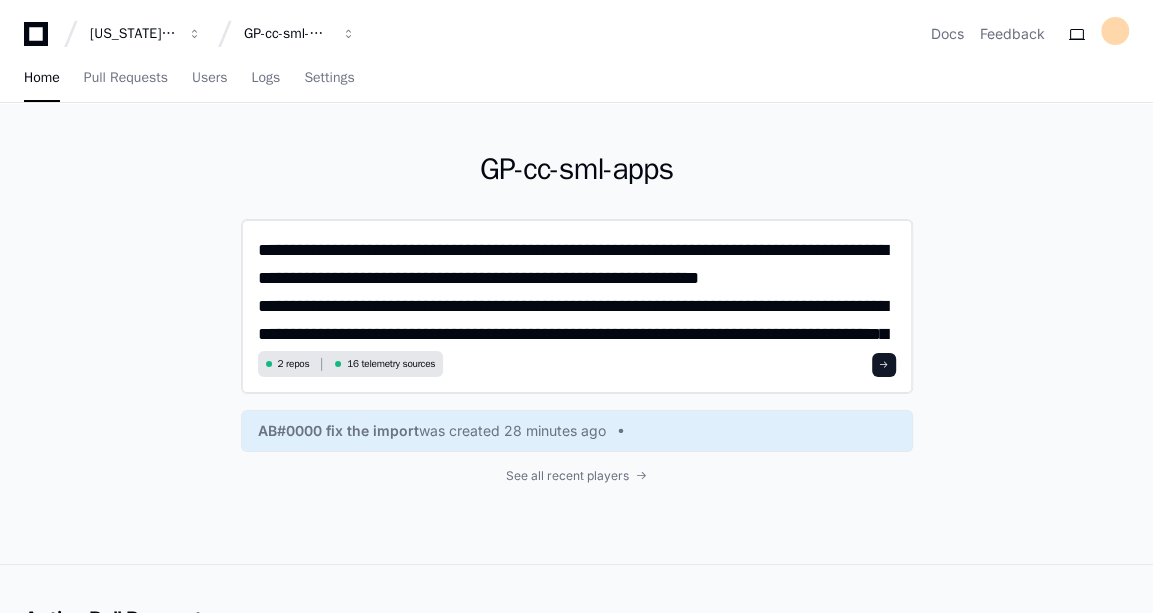 scroll, scrollTop: 0, scrollLeft: 0, axis: both 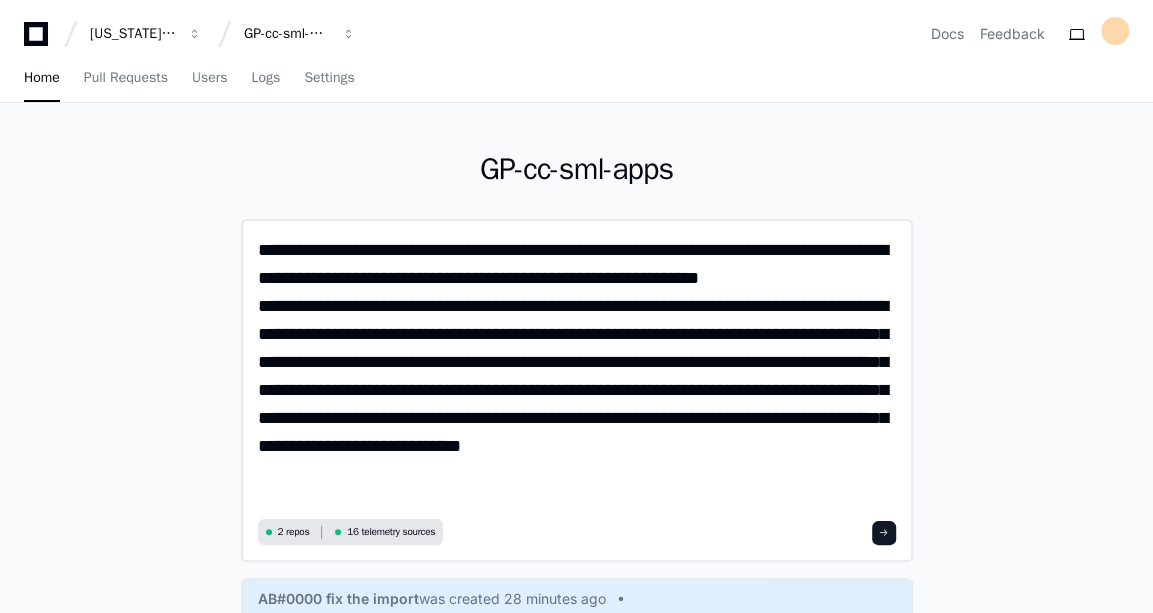 drag, startPoint x: 257, startPoint y: 247, endPoint x: 776, endPoint y: 306, distance: 522.3428 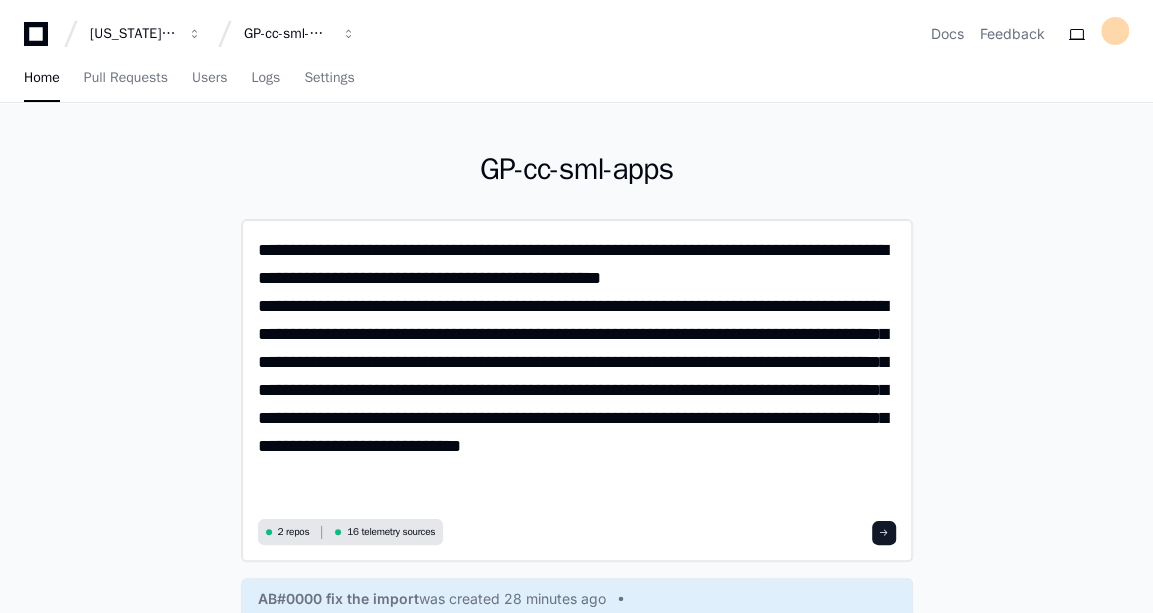 click on "**********" 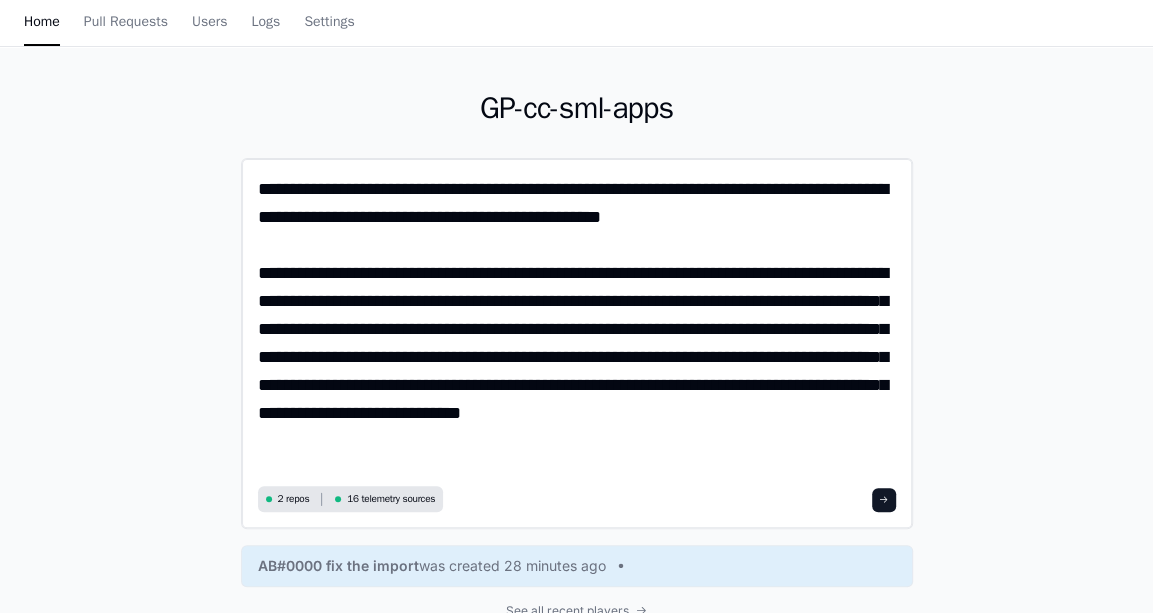 scroll, scrollTop: 63, scrollLeft: 0, axis: vertical 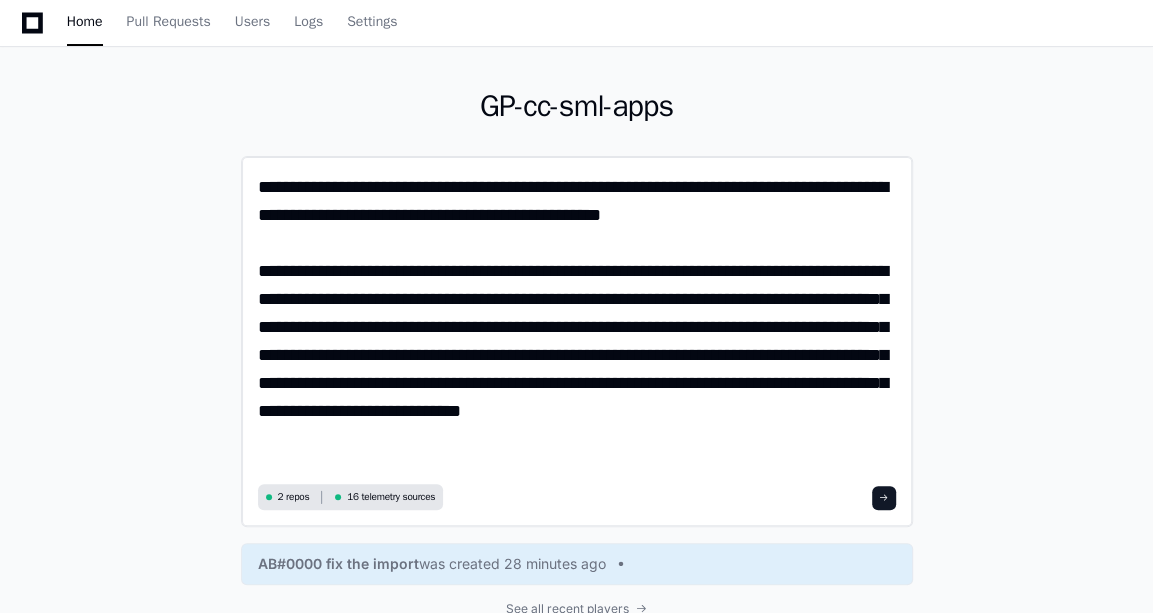 type on "**********" 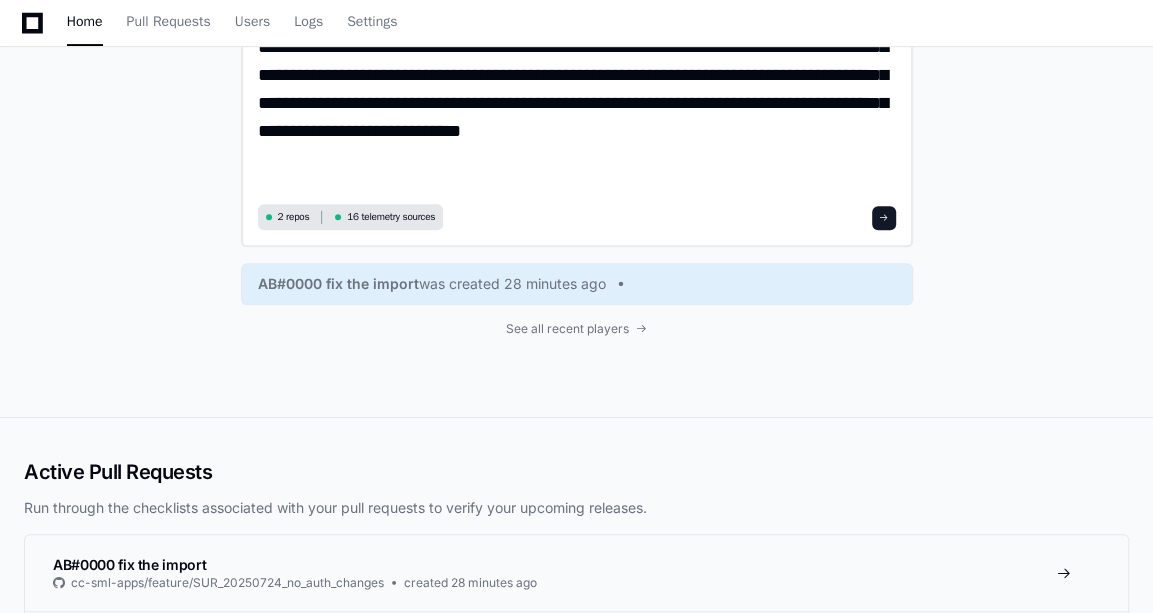 scroll, scrollTop: 72, scrollLeft: 0, axis: vertical 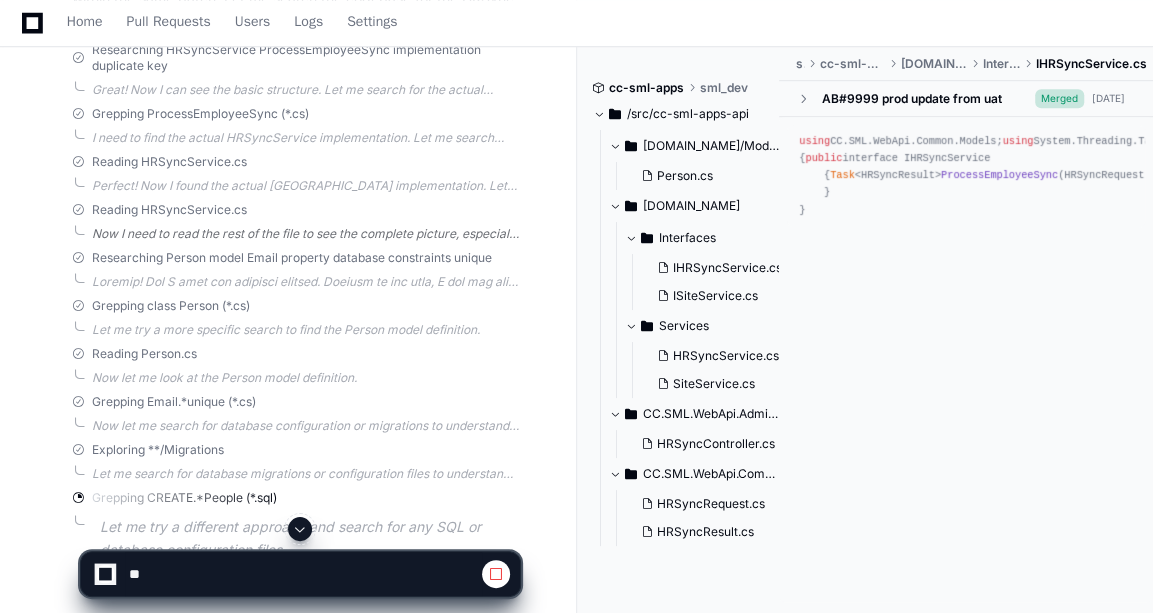 click on "Now I need to read the rest of the file to see the complete picture, especially looking for dictionary operations that might cause the duplicate key error." 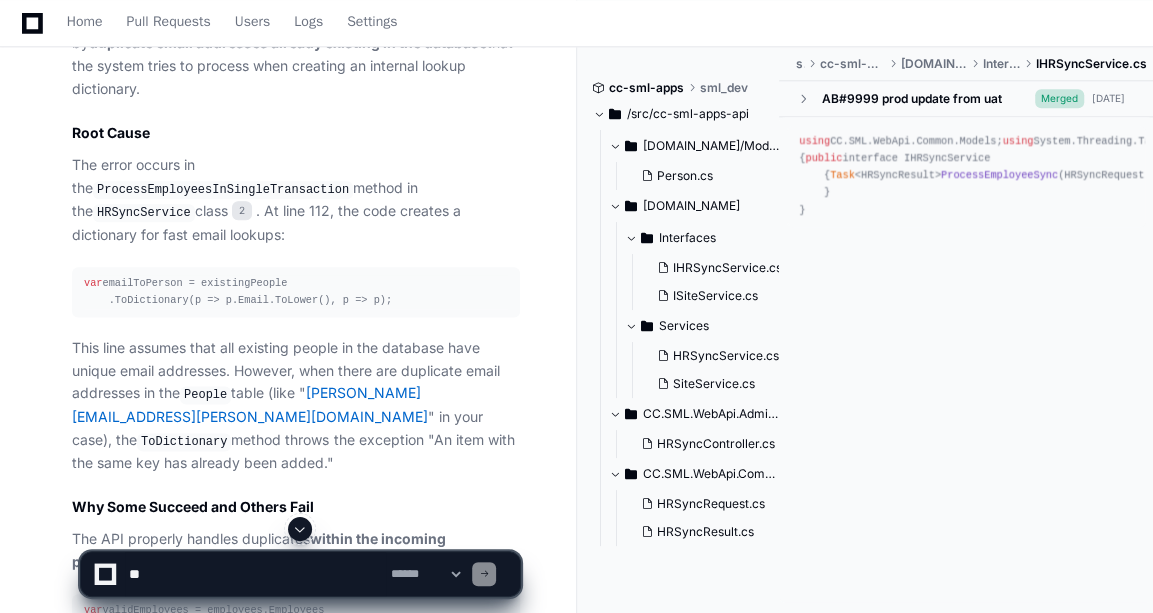 scroll, scrollTop: 1423, scrollLeft: 0, axis: vertical 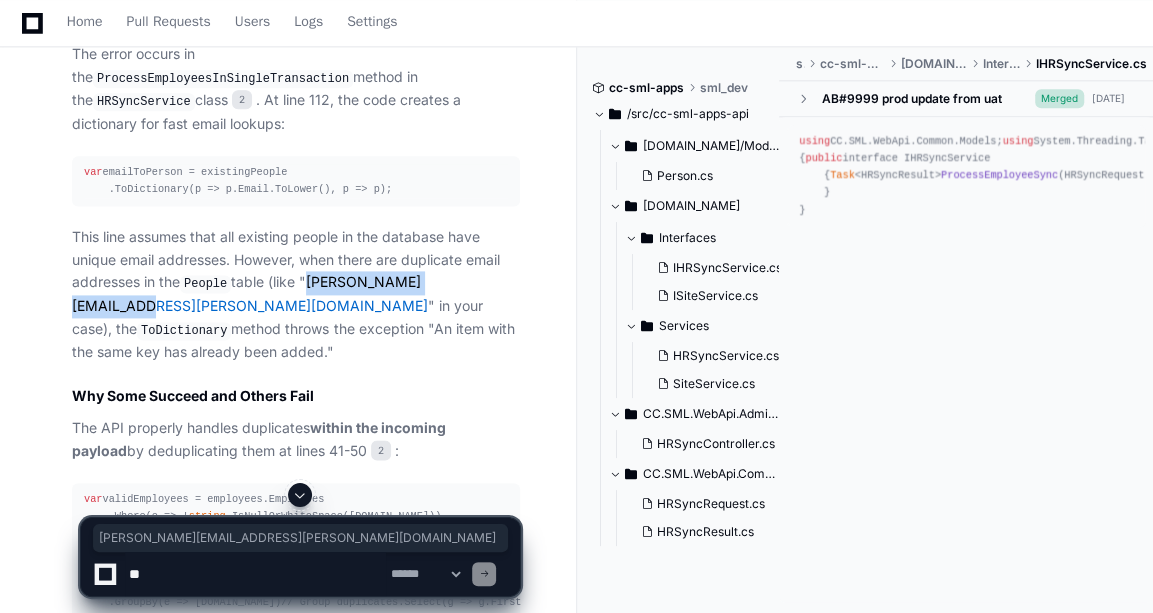drag, startPoint x: 309, startPoint y: 230, endPoint x: 475, endPoint y: 237, distance: 166.14752 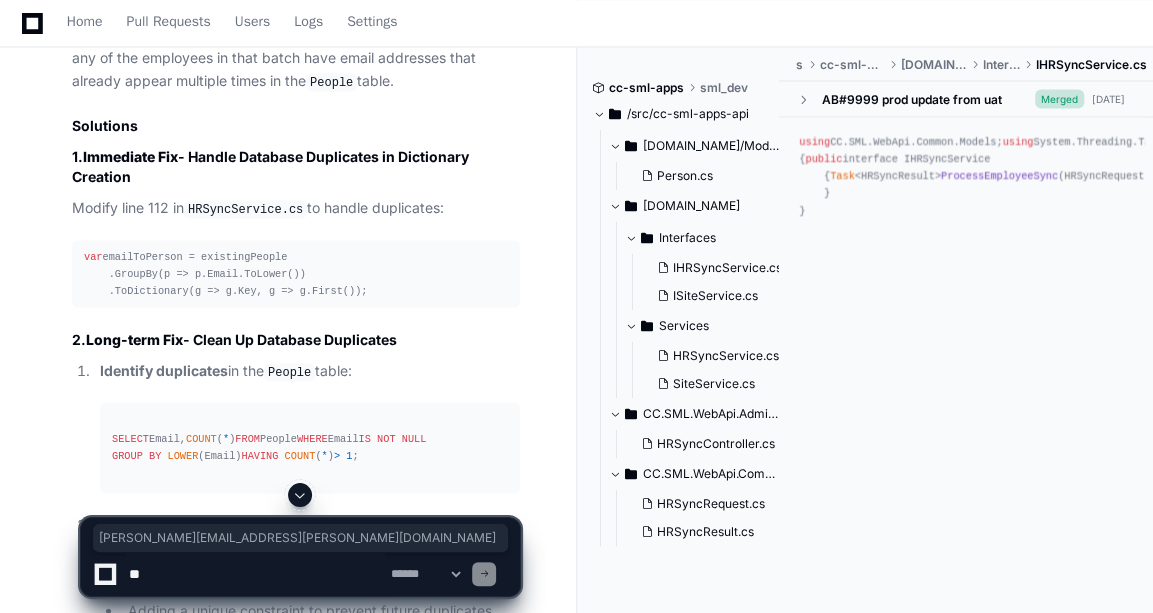 scroll, scrollTop: 2113, scrollLeft: 0, axis: vertical 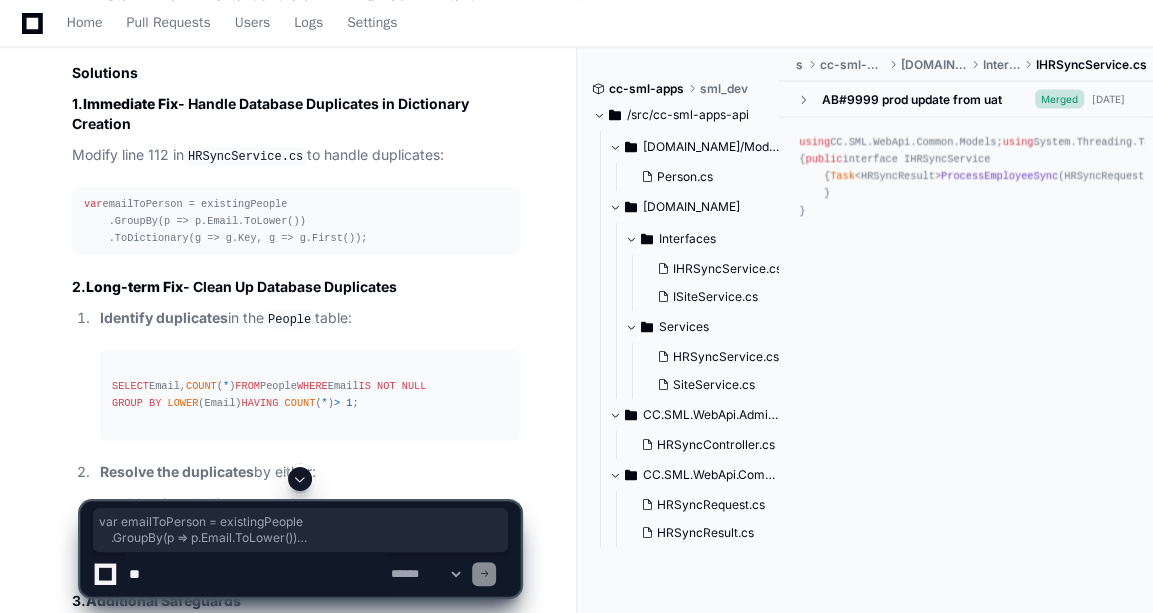 drag, startPoint x: 83, startPoint y: 178, endPoint x: 348, endPoint y: 212, distance: 267.17224 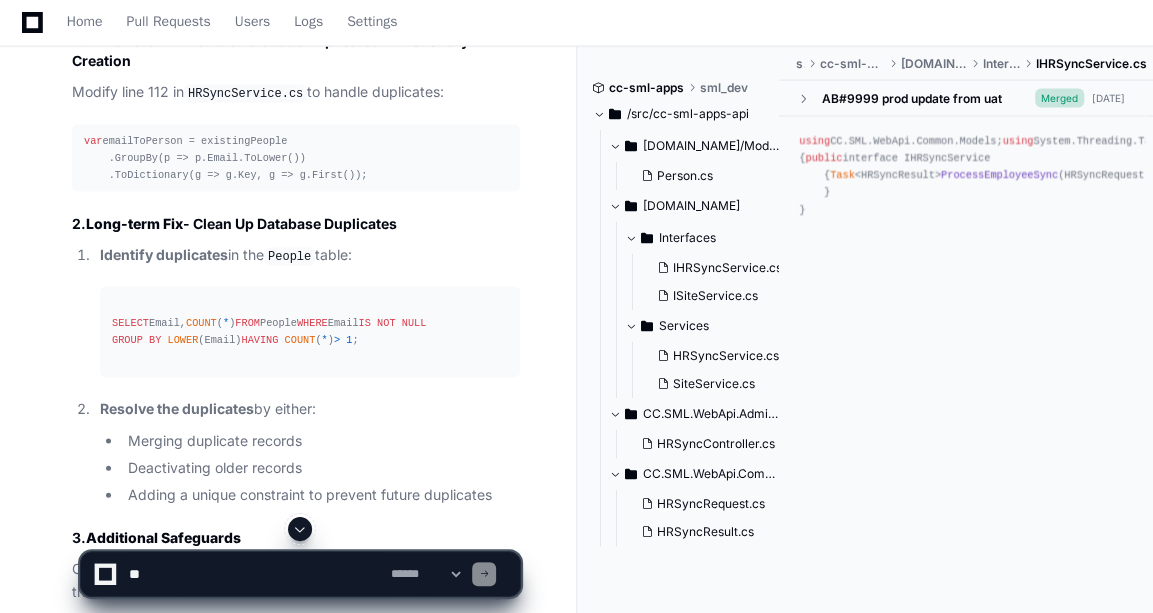 drag, startPoint x: 348, startPoint y: 212, endPoint x: 329, endPoint y: 286, distance: 76.40026 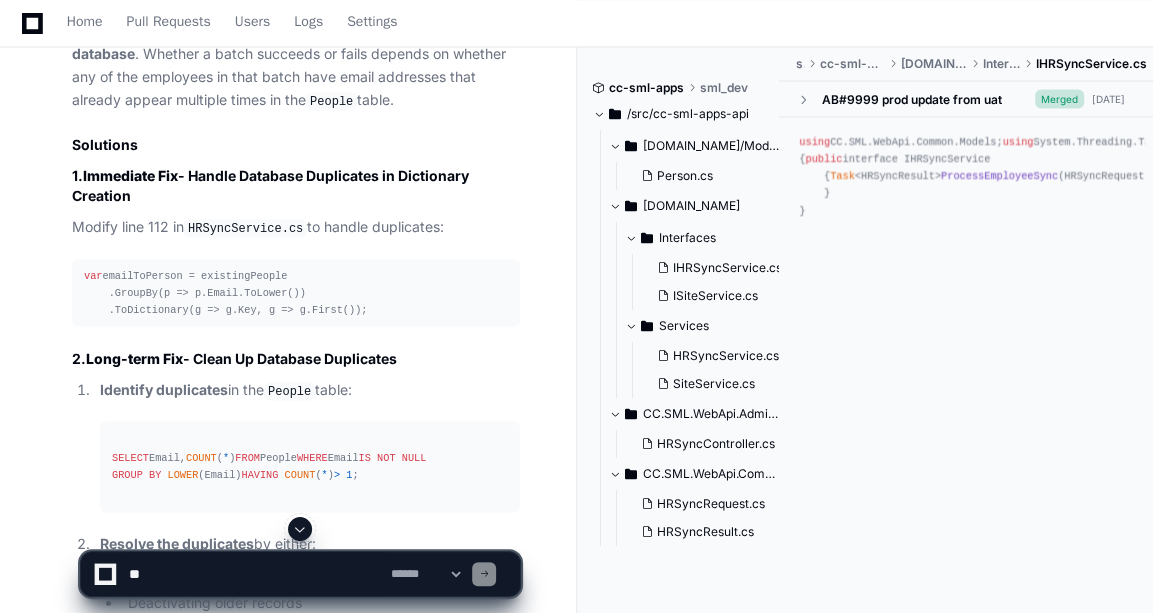 scroll, scrollTop: 2226, scrollLeft: 0, axis: vertical 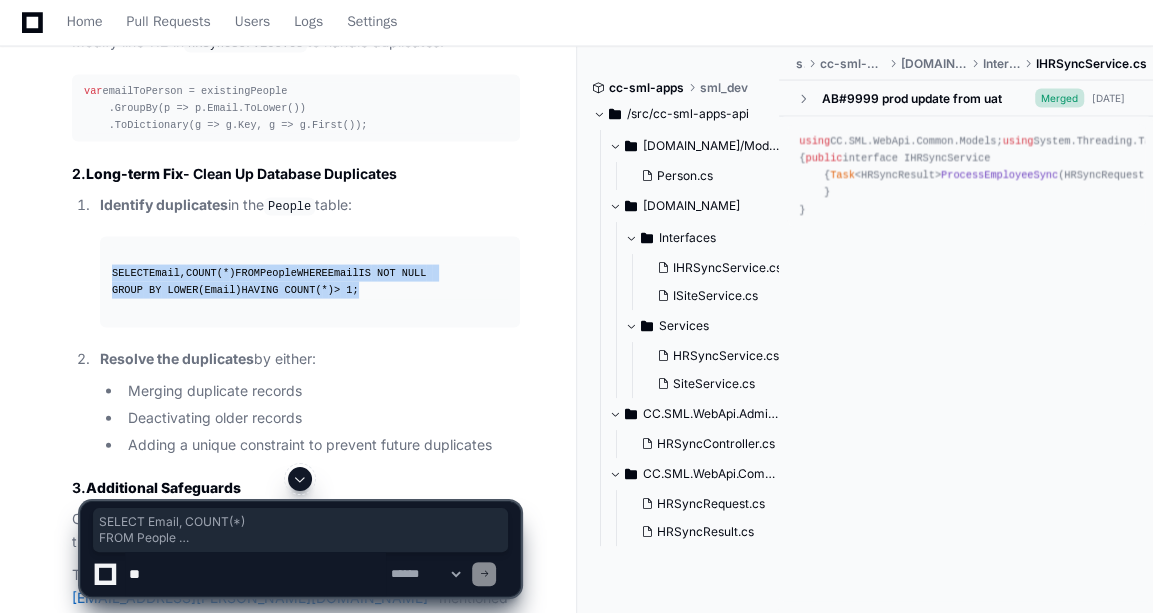 drag, startPoint x: 112, startPoint y: 252, endPoint x: 276, endPoint y: 346, distance: 189.0291 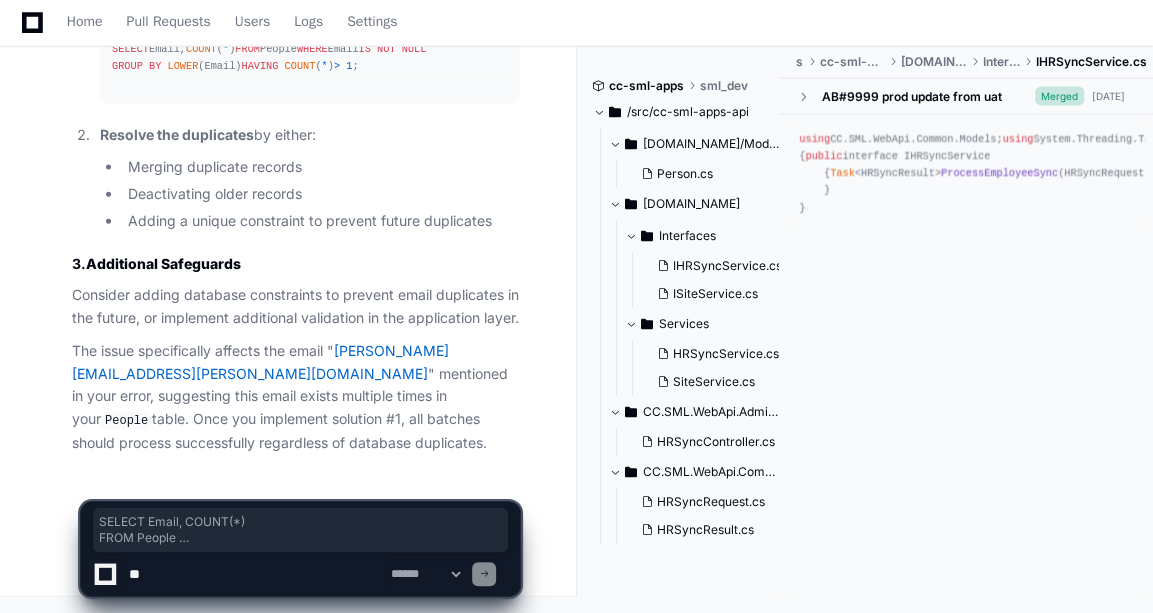 click on "API Duplicate Key Error Investigation  Created by  @ [PERSON_NAME]  a few seconds ago   Share
[PERSON_NAME] 2 minutes ago The MuleSoft API is calling our HRSync API with a payload of 1000 records. Some requests succeed, but others throw this error. Why is that?
{"success":false,"createdCount":0,"updatedCount":0,"failedCount":1000,"skippedCount":0,"noChangeCount":0,"errorMessage":"An item with the same key has already been added. Key:  [PERSON_NAME][EMAIL_ADDRESS][PERSON_NAME][DOMAIN_NAME] ","failedRecords": ,"successfulEmails": }
PlayerZero a minute ago Thinking Researching HRSync API endpoint batch processing I'll help you investigate this HRSync API error. The error message indicates that there's a duplicate key issue with email addresses within the same batch. Let me search the codebase for the HRSync API implementation.
Researching HRSyncService ProcessEmployeeSync implementation duplicate key Grepping ProcessEmployeeSync (*.cs) Reading HRSyncService.cs Reading HRSyncService.cs Reading Person.cs" 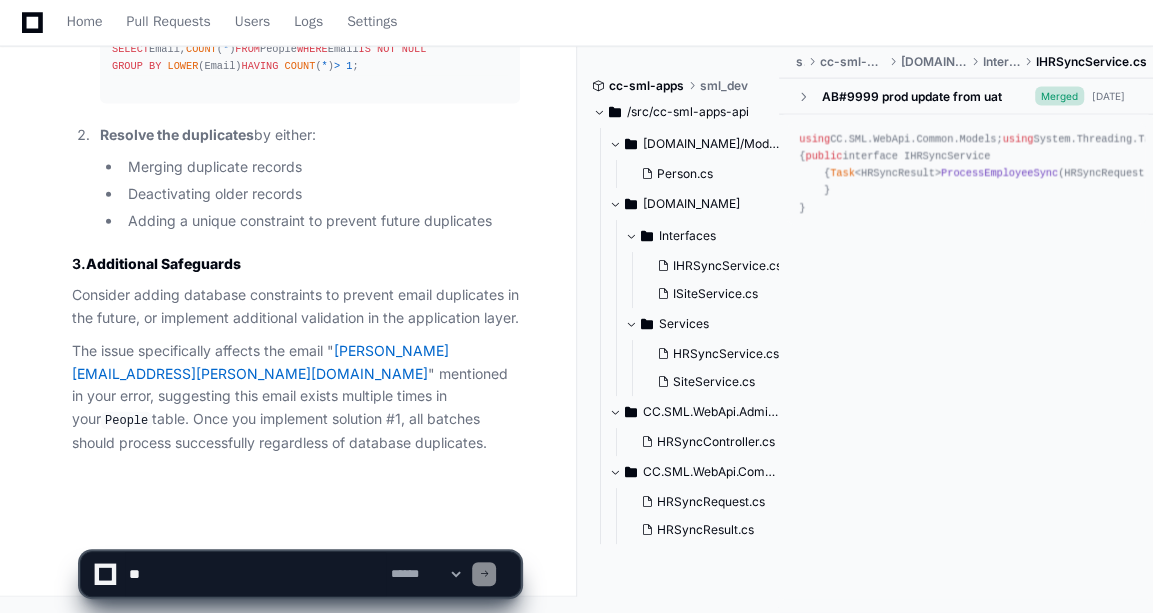 click 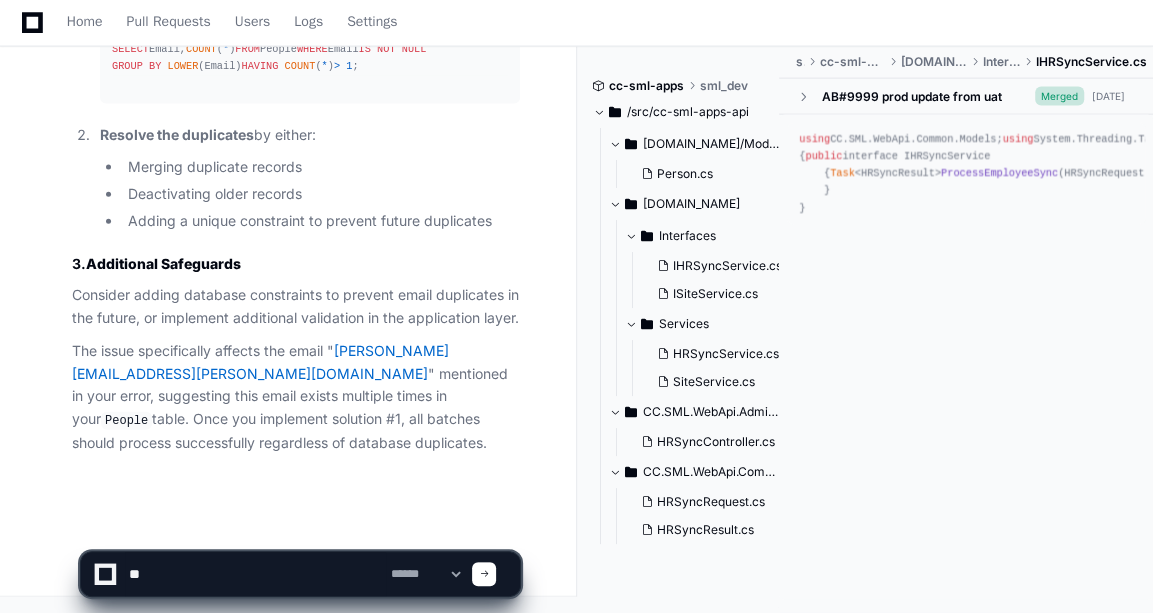 type on "*" 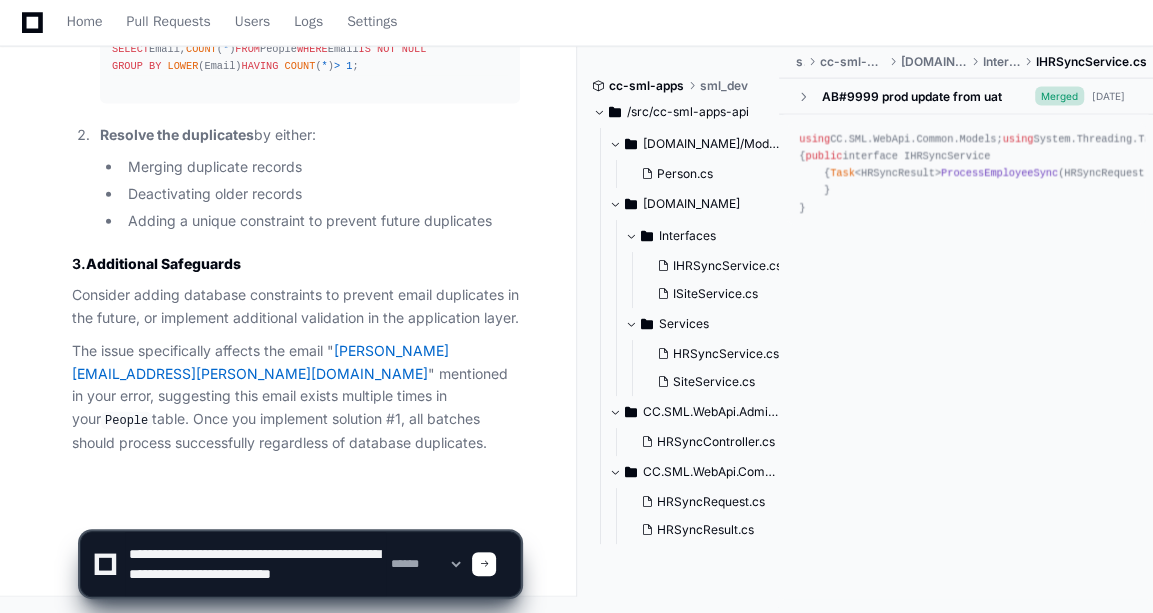 scroll, scrollTop: 6, scrollLeft: 0, axis: vertical 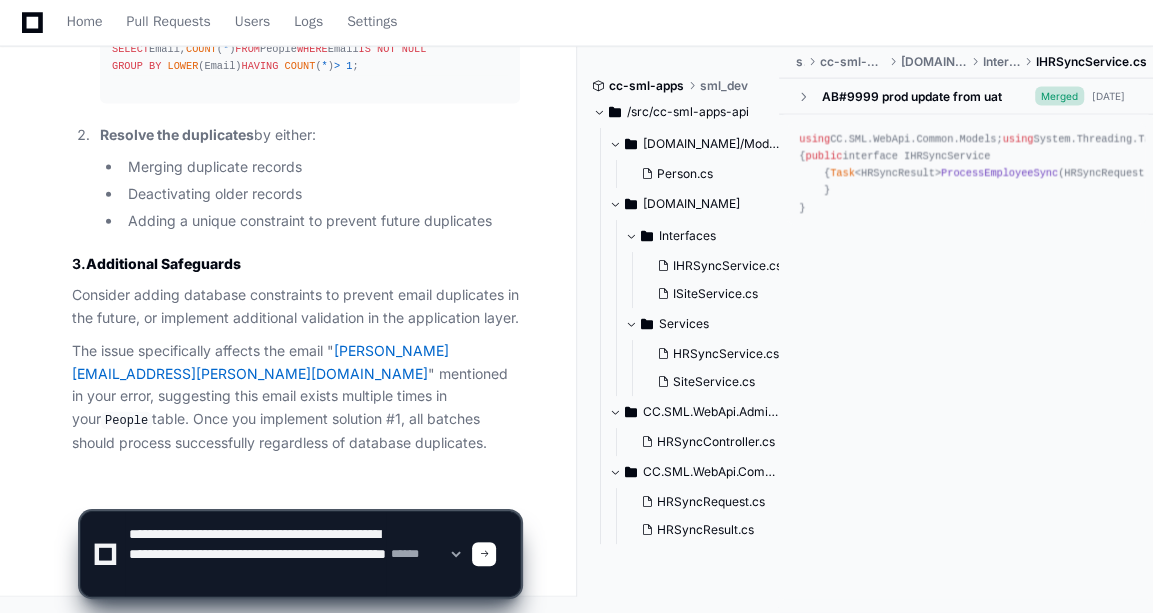 paste on "**********" 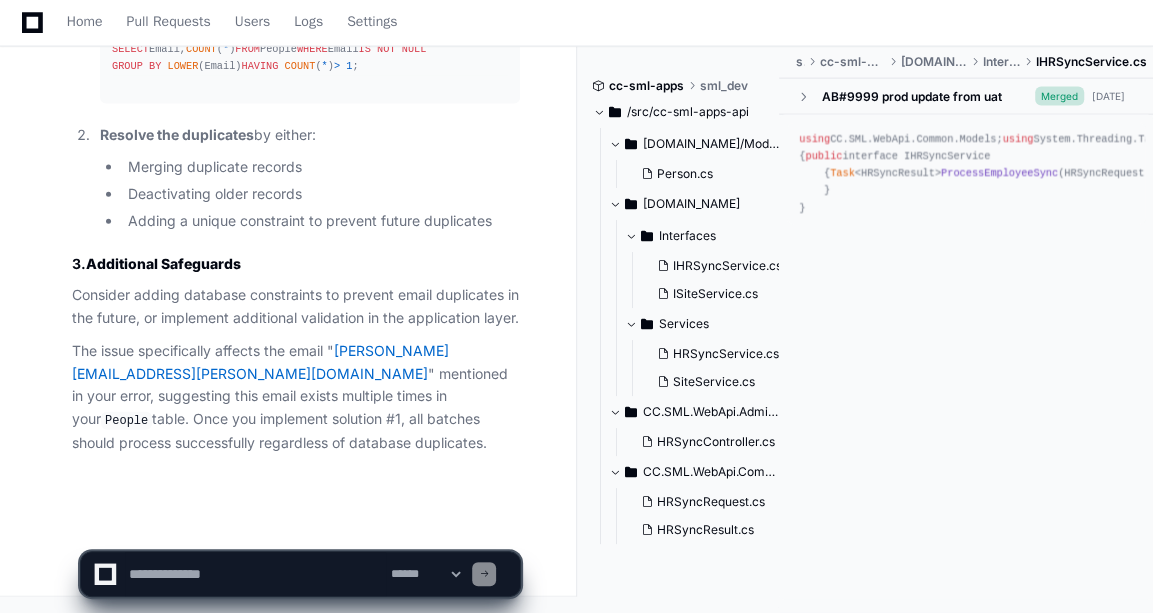 scroll, scrollTop: 0, scrollLeft: 0, axis: both 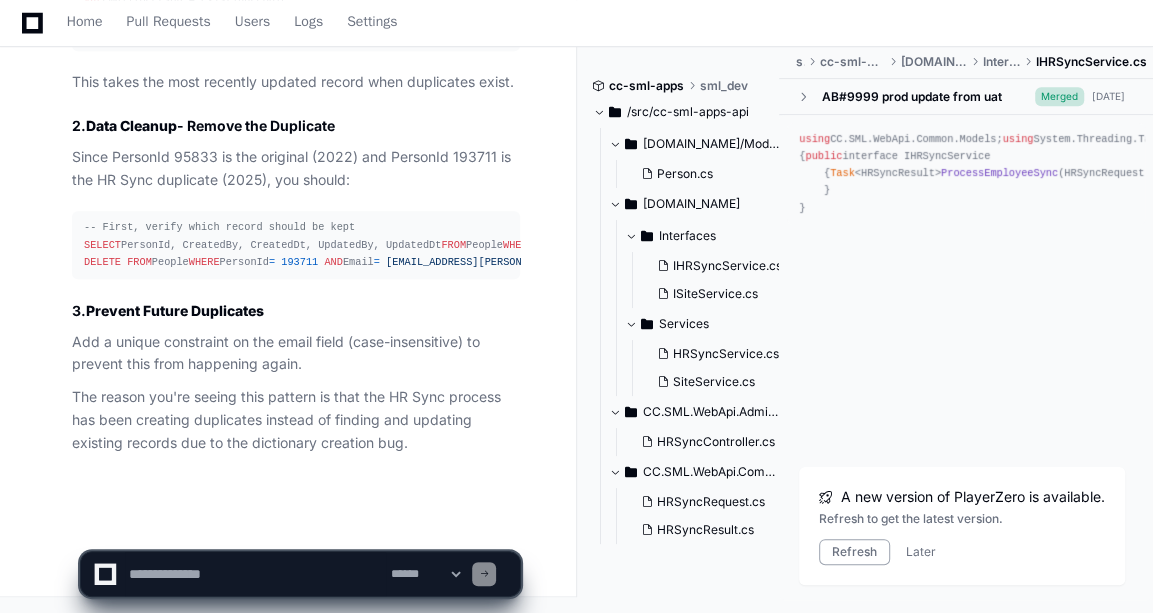 click on "[PERSON_NAME] 10 minutes ago The MuleSoft API is calling our HRSync API with a payload of 1000 records. Some requests succeed, but others throw this error. Why is that?
{"success":false,"createdCount":0,"updatedCount":0,"failedCount":1000,"skippedCount":0,"noChangeCount":0,"errorMessage":"An item with the same key has already been added. Key:  [PERSON_NAME][EMAIL_ADDRESS][PERSON_NAME][DOMAIN_NAME] ","failedRecords": ,"successfulEmails": }
PlayerZero 10 minutes ago Thinking Researching HRSync API endpoint batch processing I'll help you investigate this HRSync API error. The error message indicates that there's a duplicate key issue with email addresses within the same batch. Let me search the codebase for the HRSync API implementation.
Researching HRSyncService ProcessEmployeeSync implementation duplicate key Grepping ProcessEmployeeSync (*.cs)  I need to find the actual HRSyncService implementation. Let me search more specifically for the service file.  Reading HRSyncService.cs Reading Person.cs" 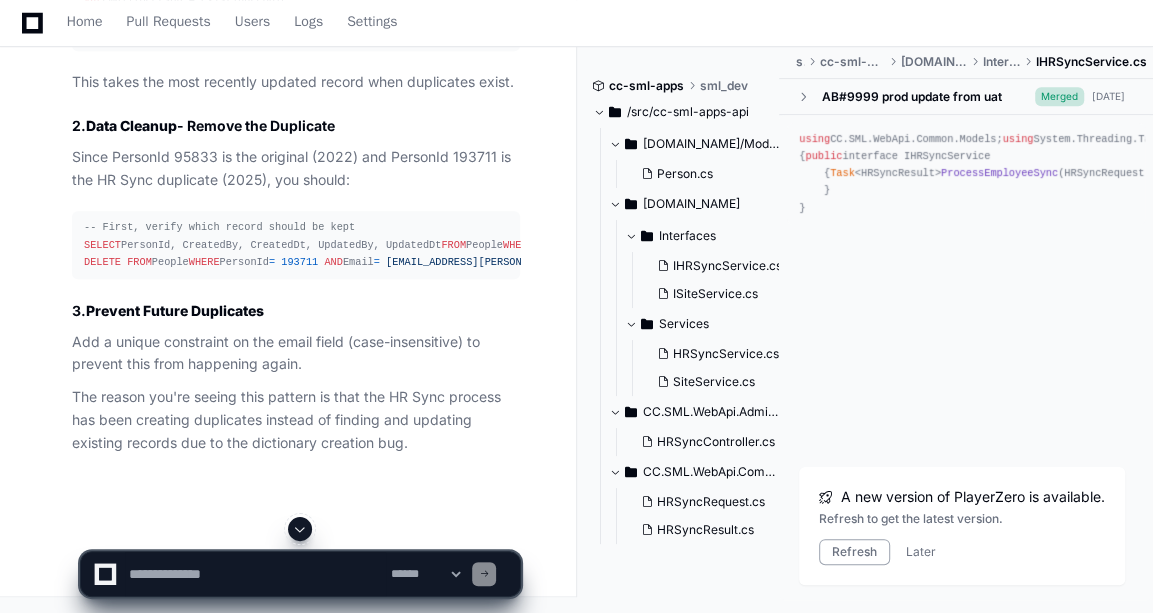 scroll, scrollTop: 4852, scrollLeft: 0, axis: vertical 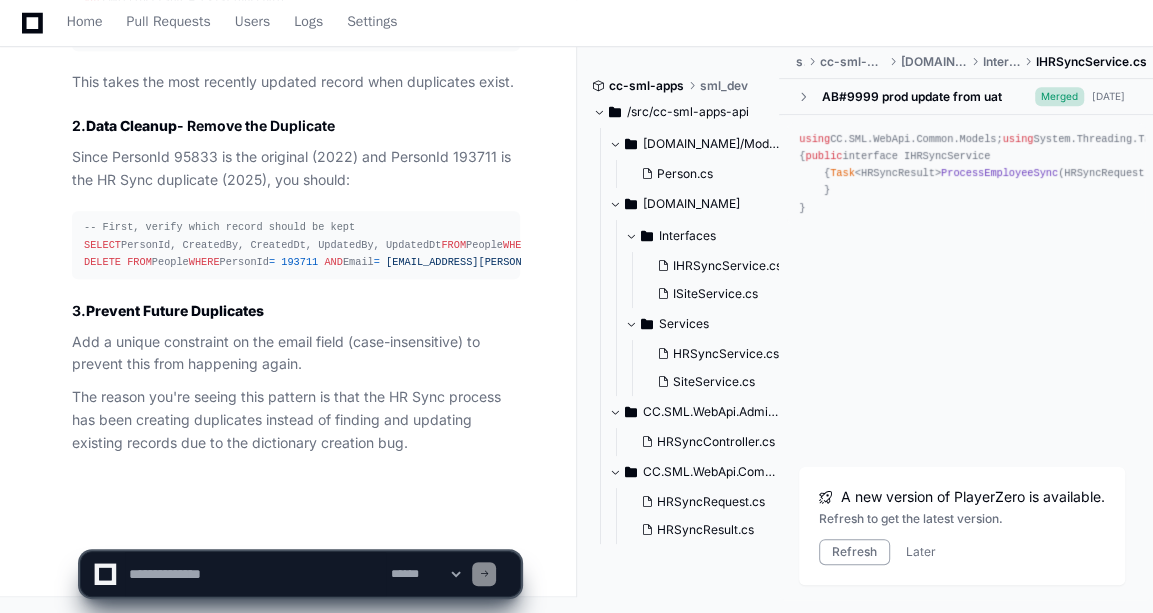 click 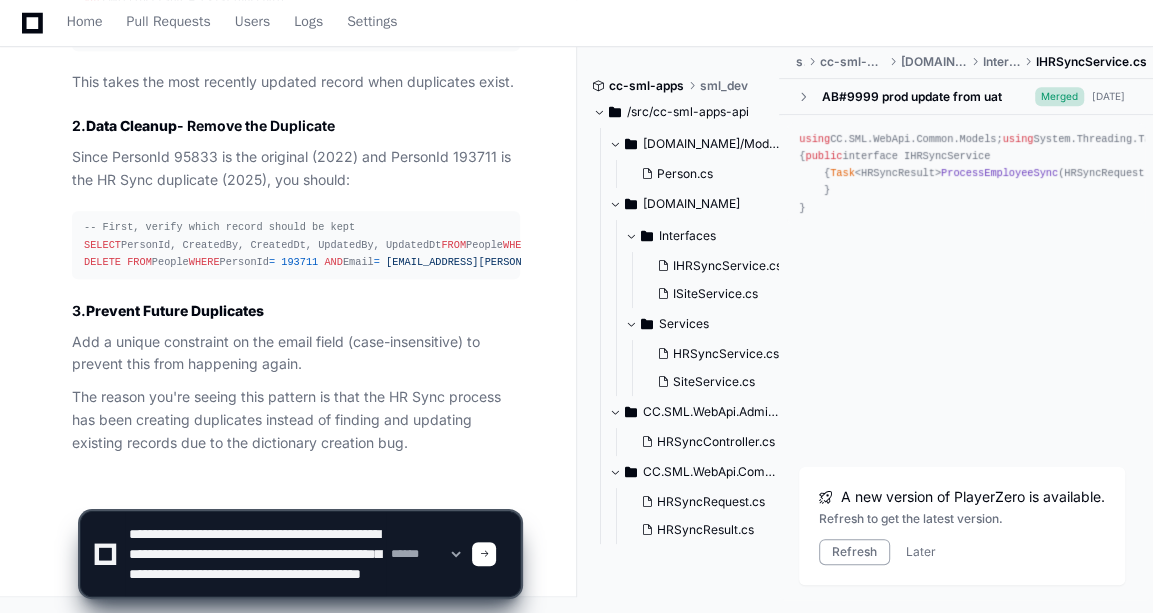 scroll, scrollTop: 26, scrollLeft: 0, axis: vertical 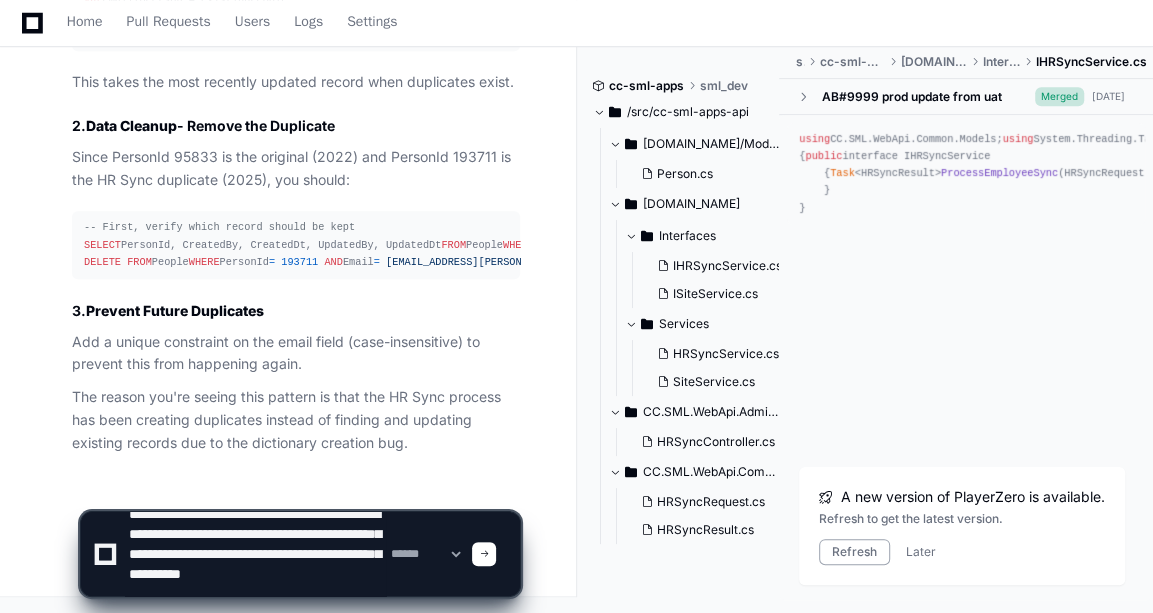 type on "**********" 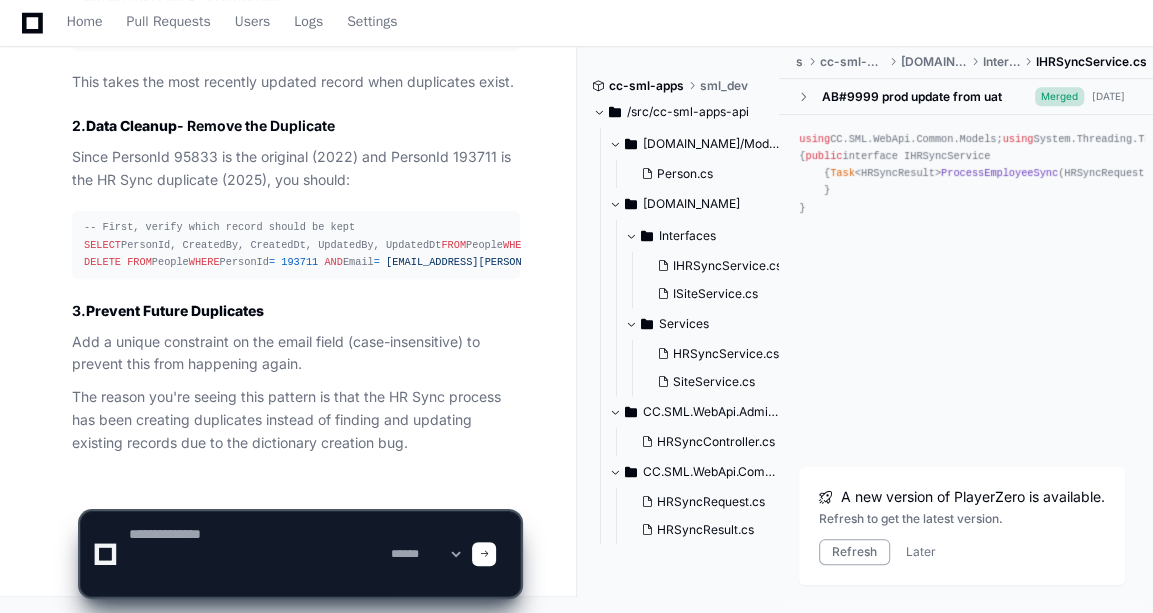 scroll, scrollTop: 0, scrollLeft: 0, axis: both 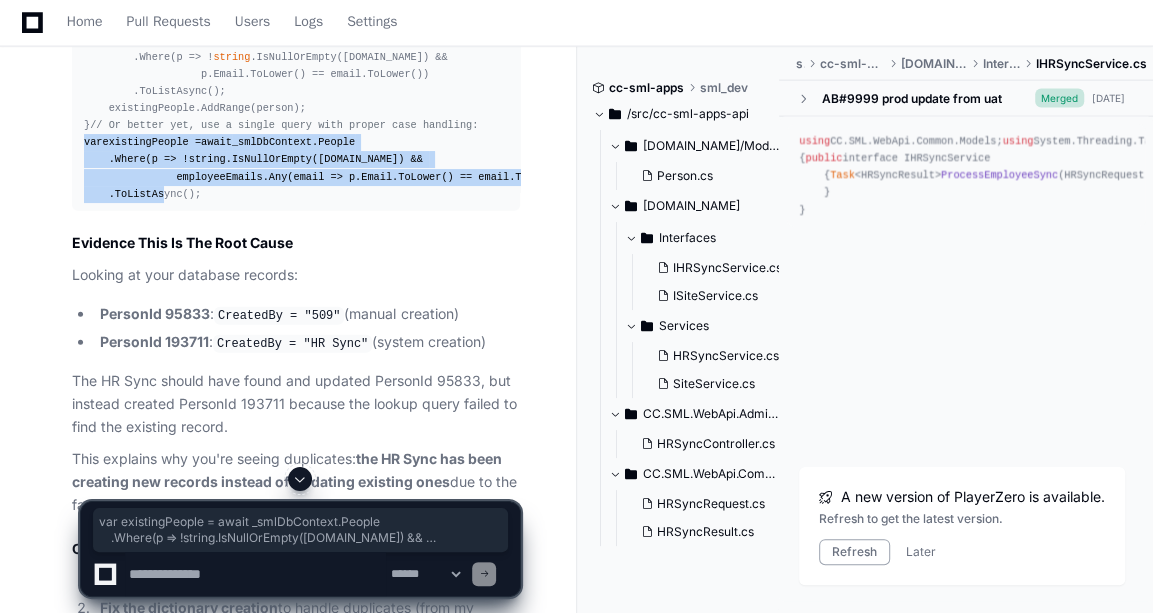 drag, startPoint x: 83, startPoint y: 329, endPoint x: 201, endPoint y: 373, distance: 125.93649 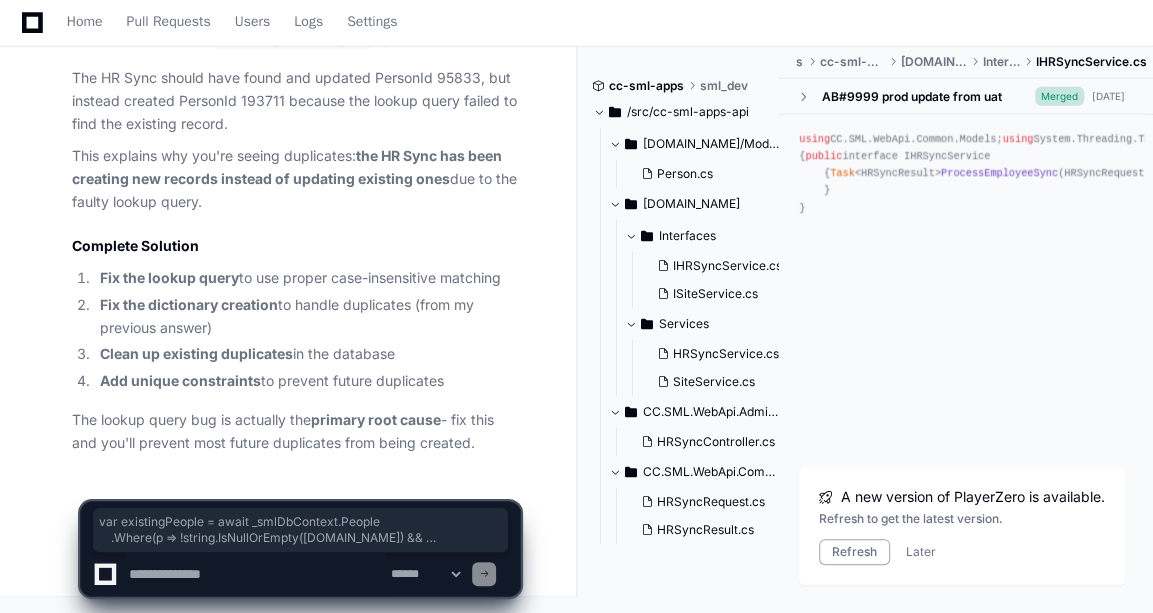 scroll, scrollTop: 7190, scrollLeft: 0, axis: vertical 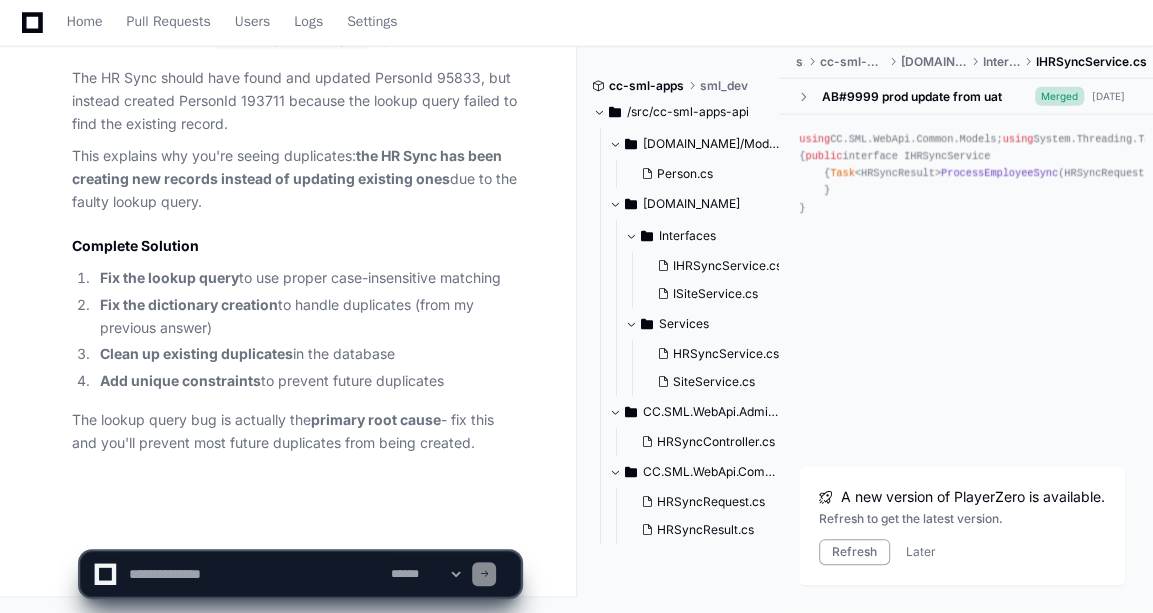 click on "Thinking HRSyncService.cs 2 Excellent question! This reveals a  critical bug  in the lookup query logic. Let me trace through what happened when there was originally only one record for [PERSON_NAME].
The Lookup Query Bug
The issue is in the query that finds existing people at lines 107-109 2 :
var  existingPeople =  await  _smlDbContext.People
.Where(p => ! string .IsNullOrEmpty([DOMAIN_NAME]) && employeeEmails.Contains(p.Email.ToLower()))
.ToListAsync();
The problem : This query is doing  employeeEmails.Contains(p.Email.ToLower())  which has several issues:
Entity Framework Translation : EF might not properly translate  p.Email.ToLower()  to SQL, especially with case-sensitive databases
Database Collation : The comparison depends on database collation settings
Case Matching : Even if  employeeEmails  contains lowercased emails, the  Contains  with  ToLower()  can fail
What Likely Happened
When the HR Sync first processed [PERSON_NAME]:
Incoming email :  "[PERSON_NAME][EMAIL_ADDRESS][PERSON_NAME][DOMAIN_NAME]"
:
: The" 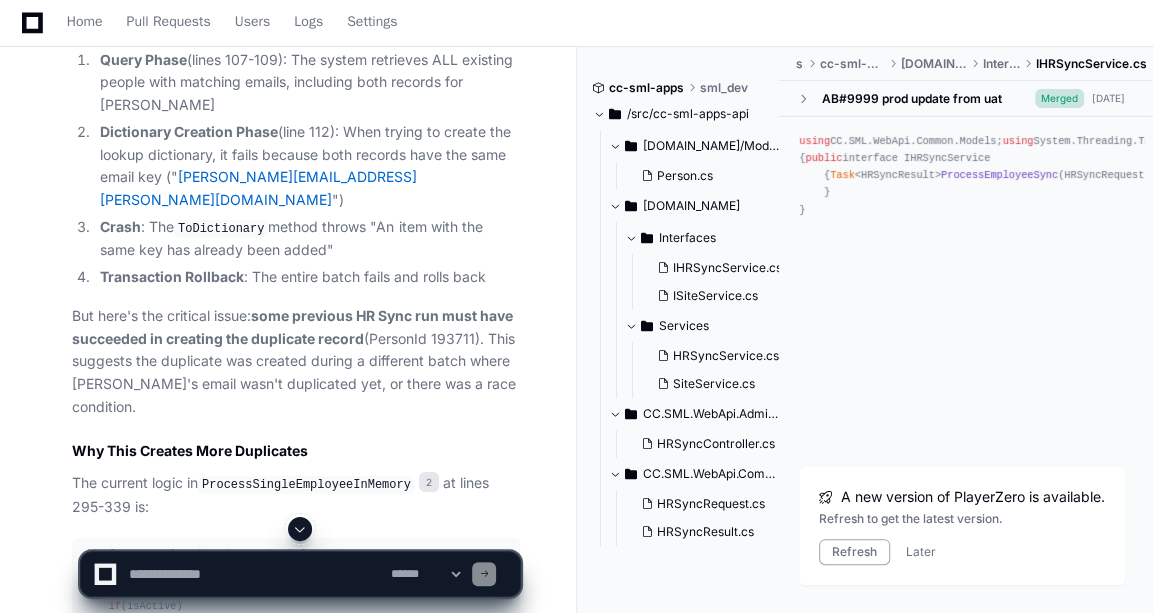 scroll, scrollTop: 3752, scrollLeft: 0, axis: vertical 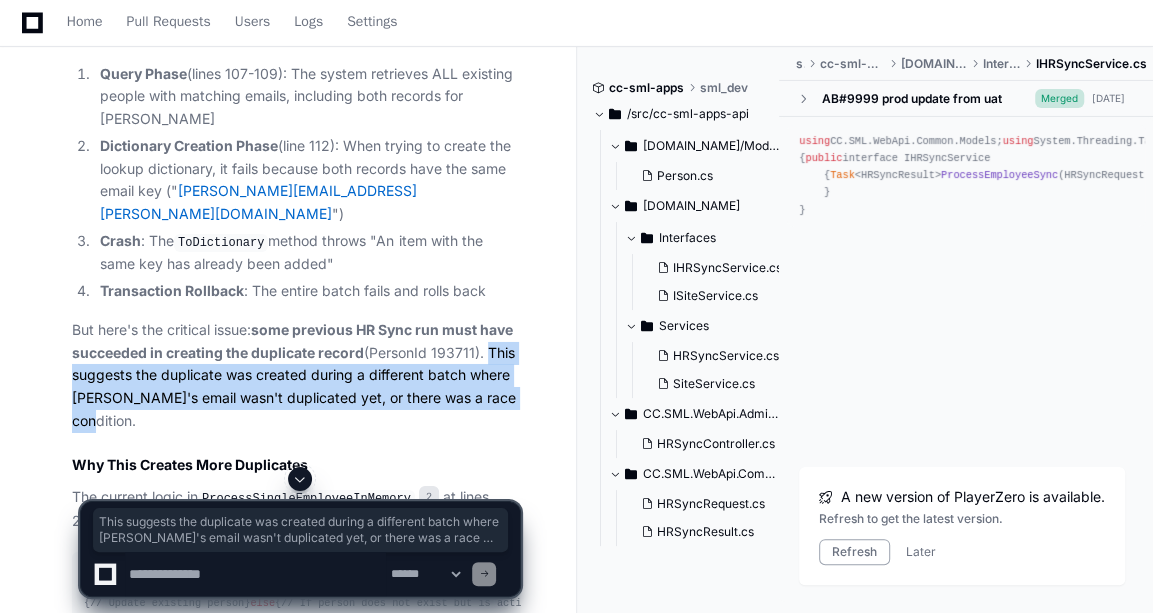drag, startPoint x: 489, startPoint y: 283, endPoint x: 519, endPoint y: 327, distance: 53.25411 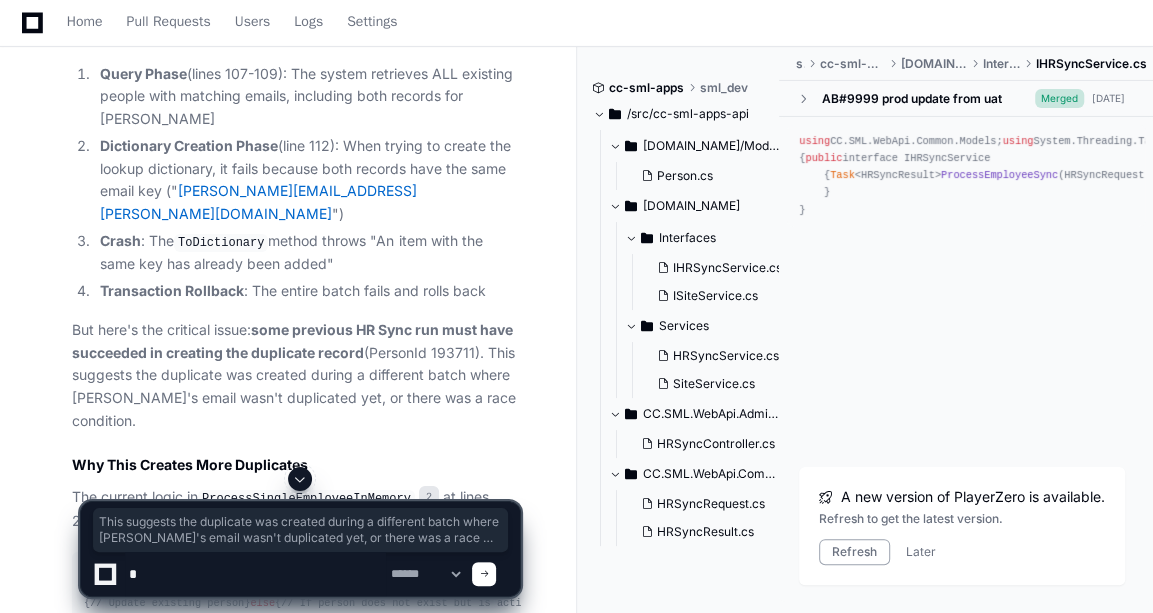 click 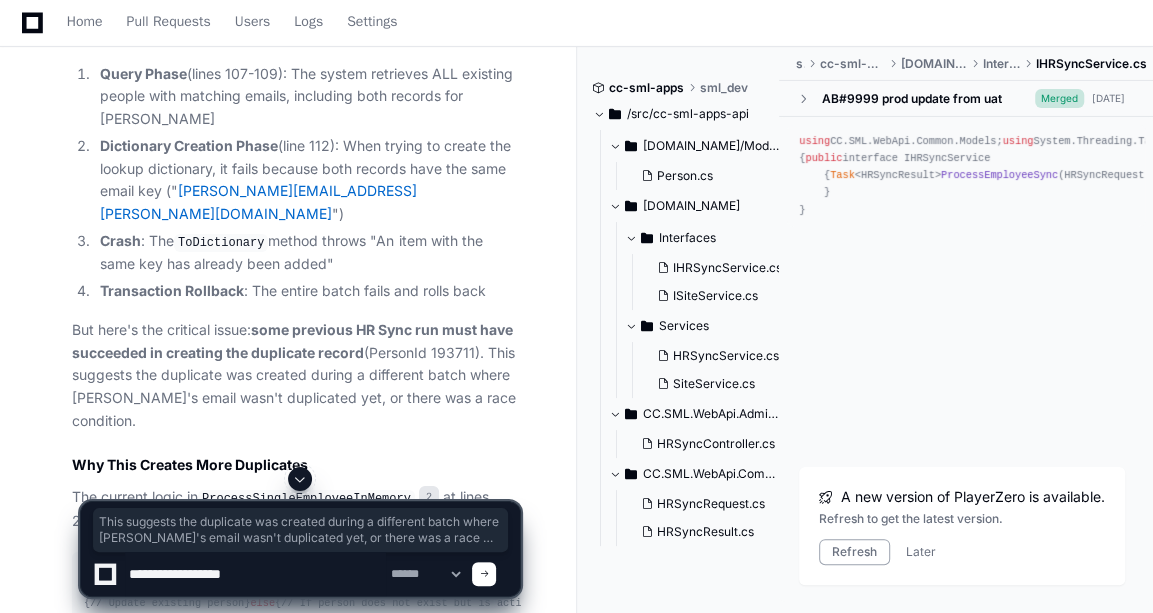 type on "**********" 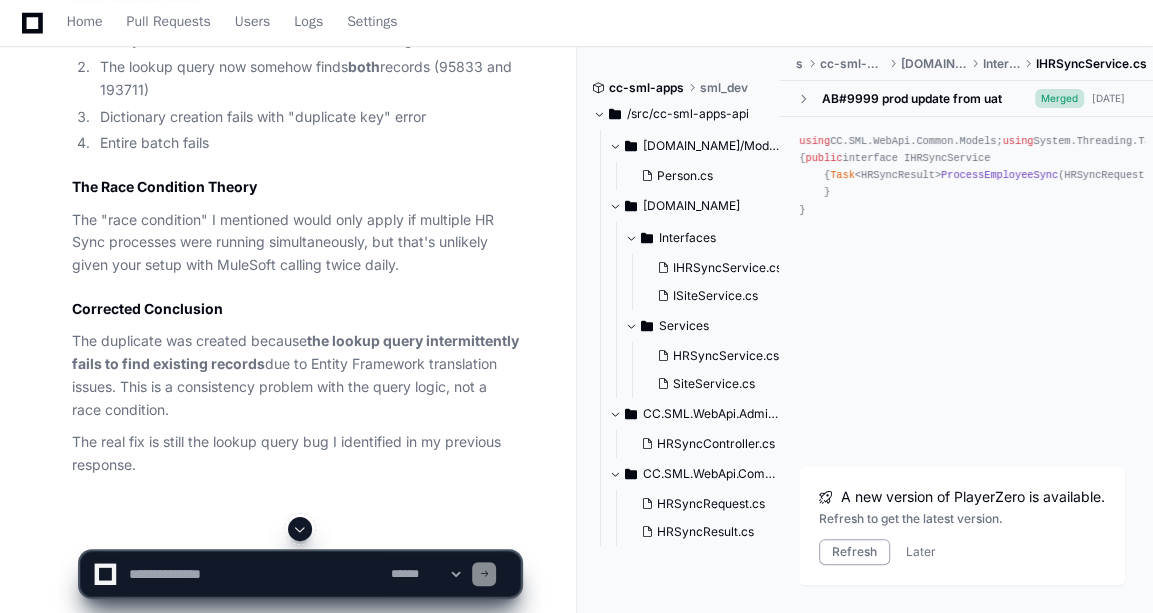 scroll, scrollTop: 8811, scrollLeft: 0, axis: vertical 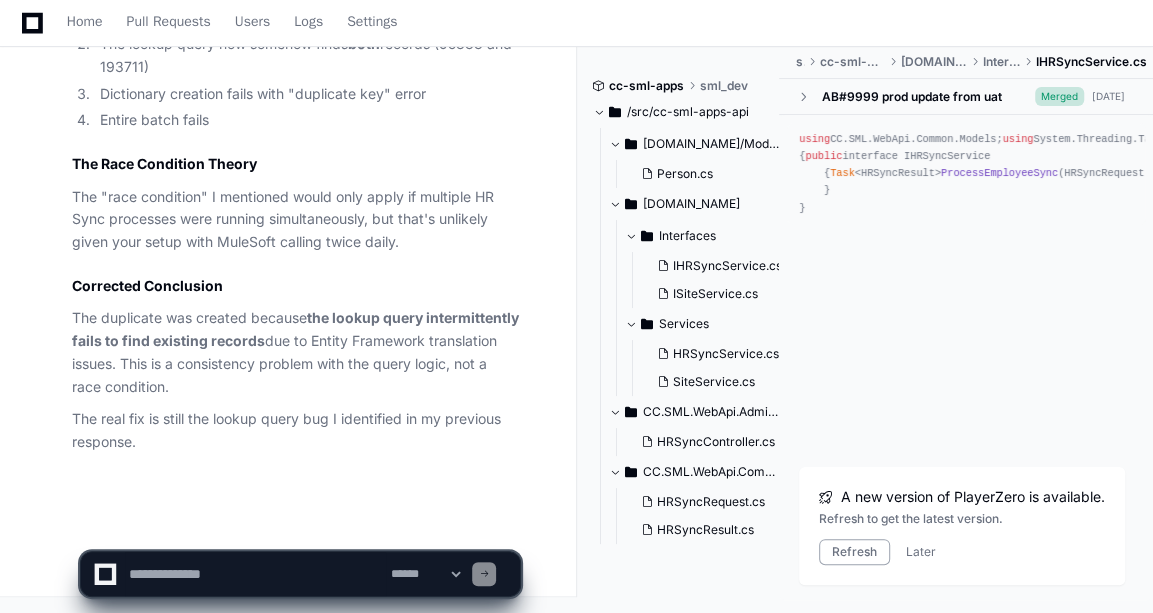 click 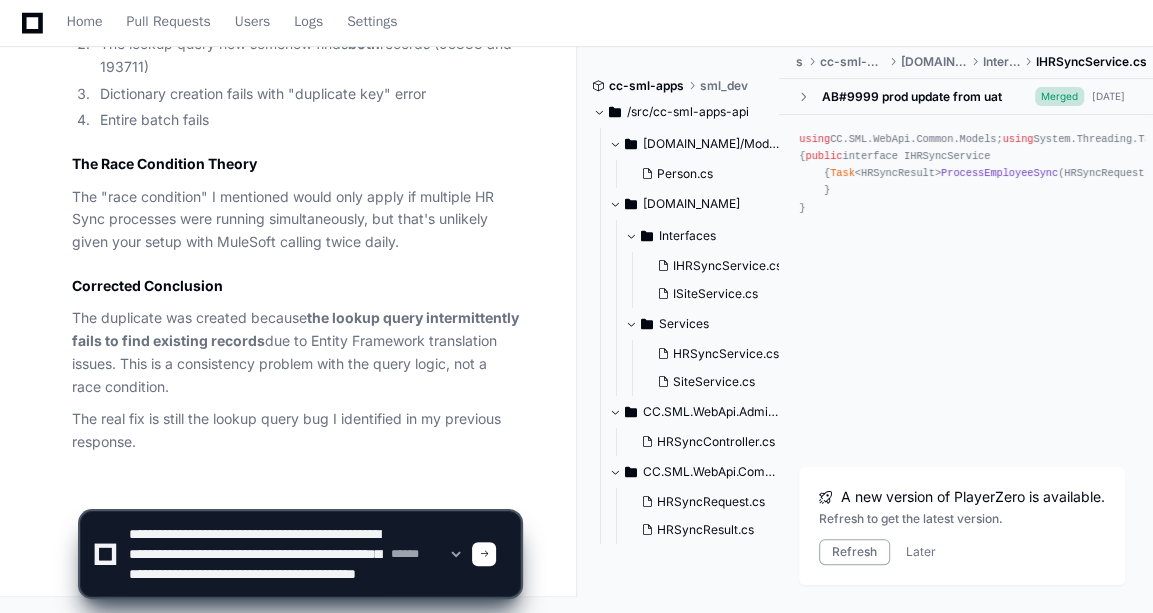 scroll, scrollTop: 26, scrollLeft: 0, axis: vertical 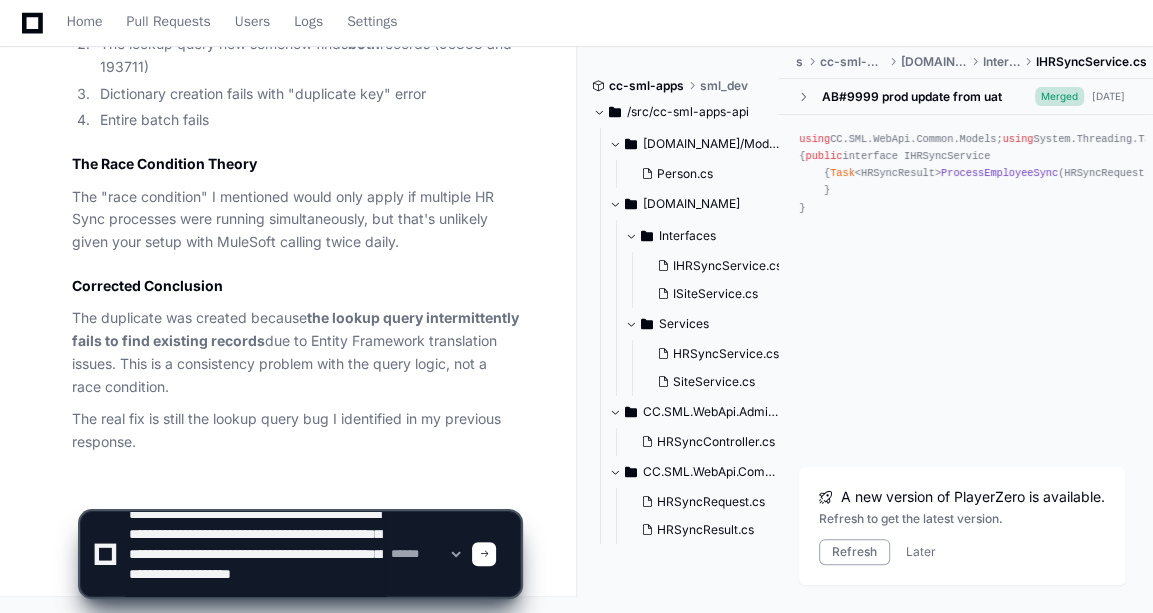 type on "**********" 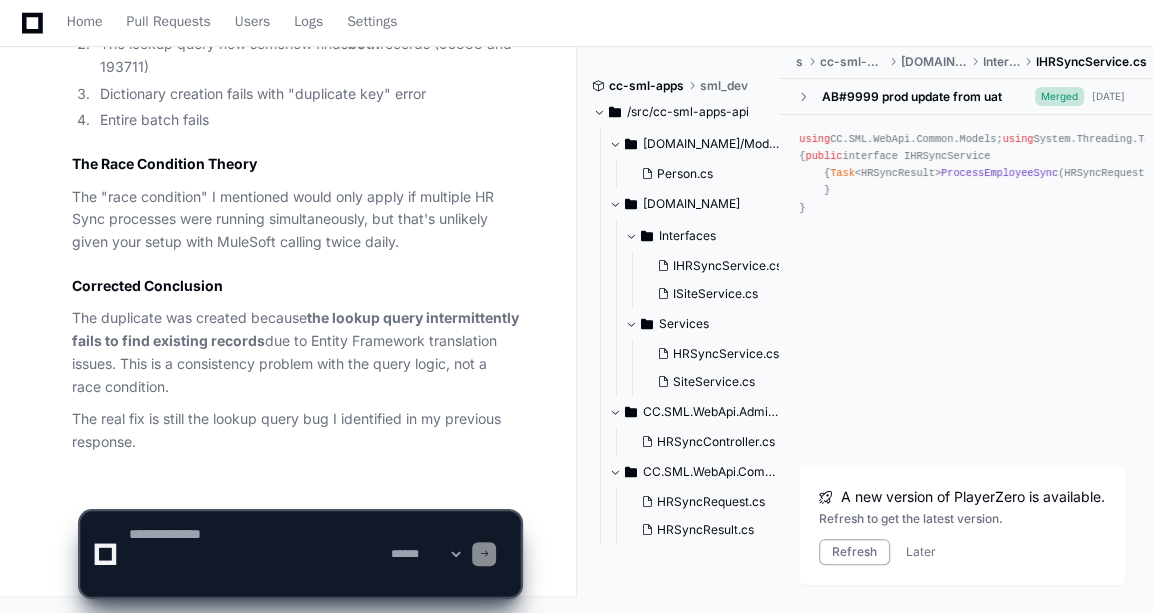 scroll, scrollTop: 0, scrollLeft: 0, axis: both 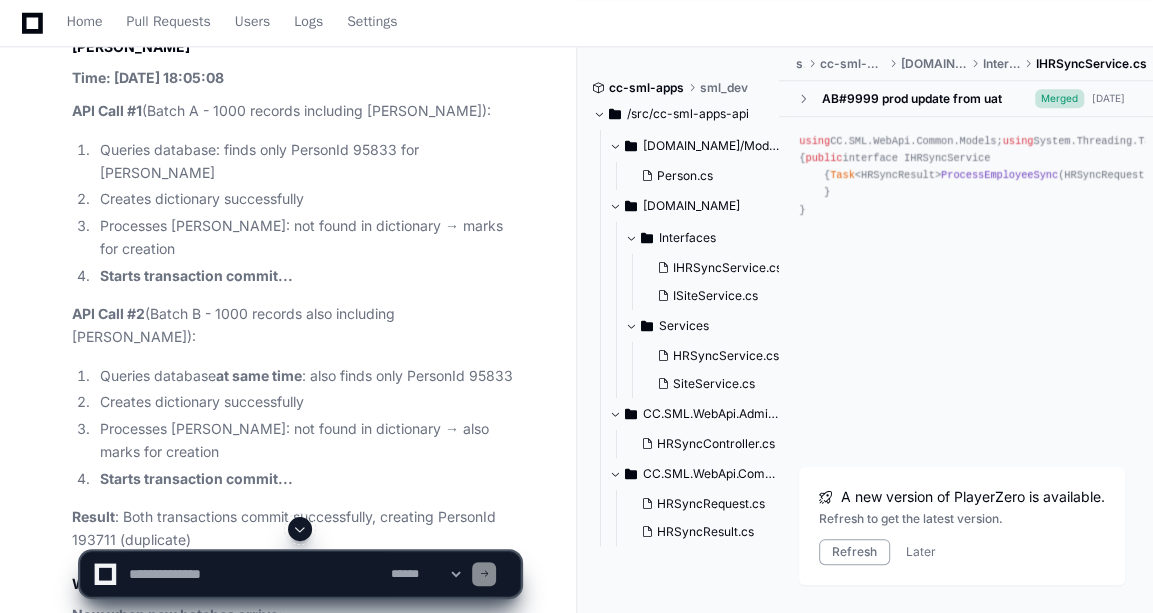 click 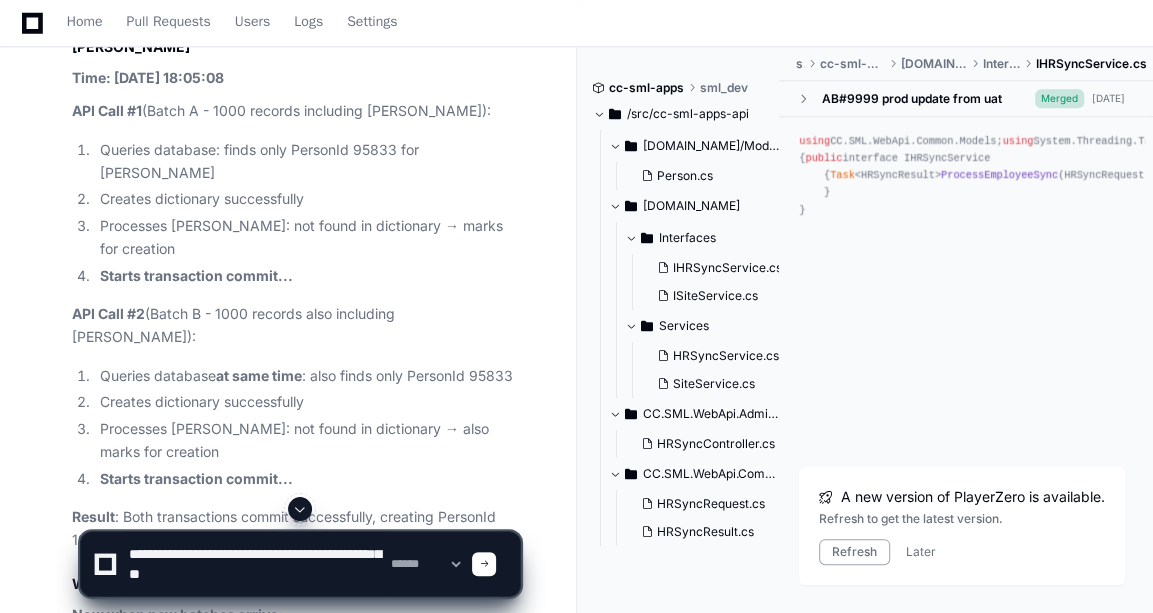 scroll, scrollTop: 9630, scrollLeft: 0, axis: vertical 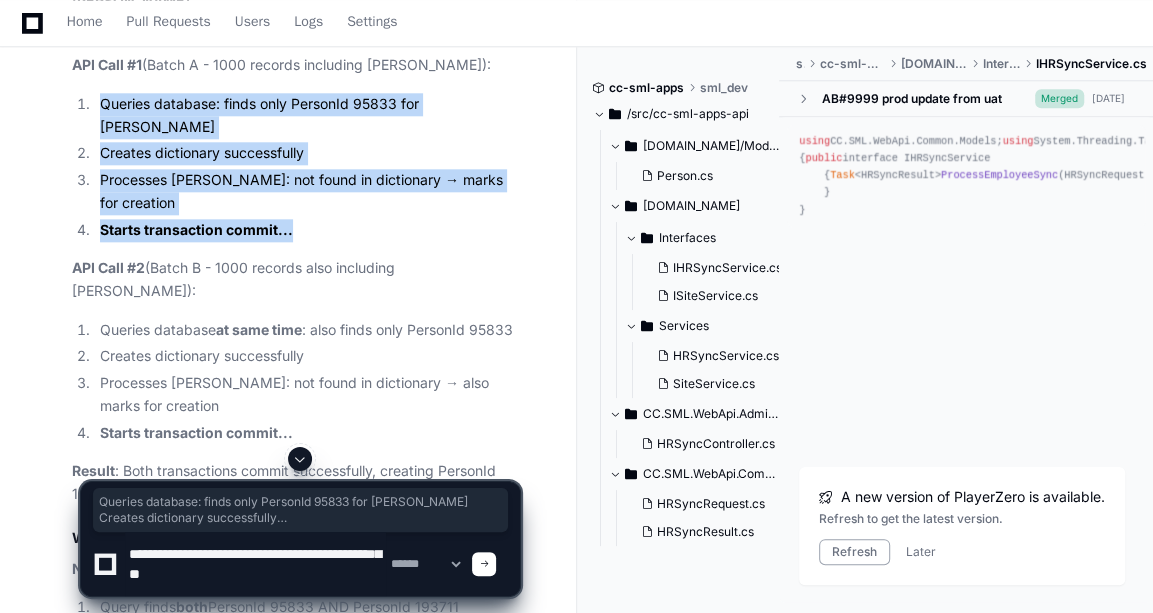 drag, startPoint x: 96, startPoint y: 262, endPoint x: 553, endPoint y: 336, distance: 462.95248 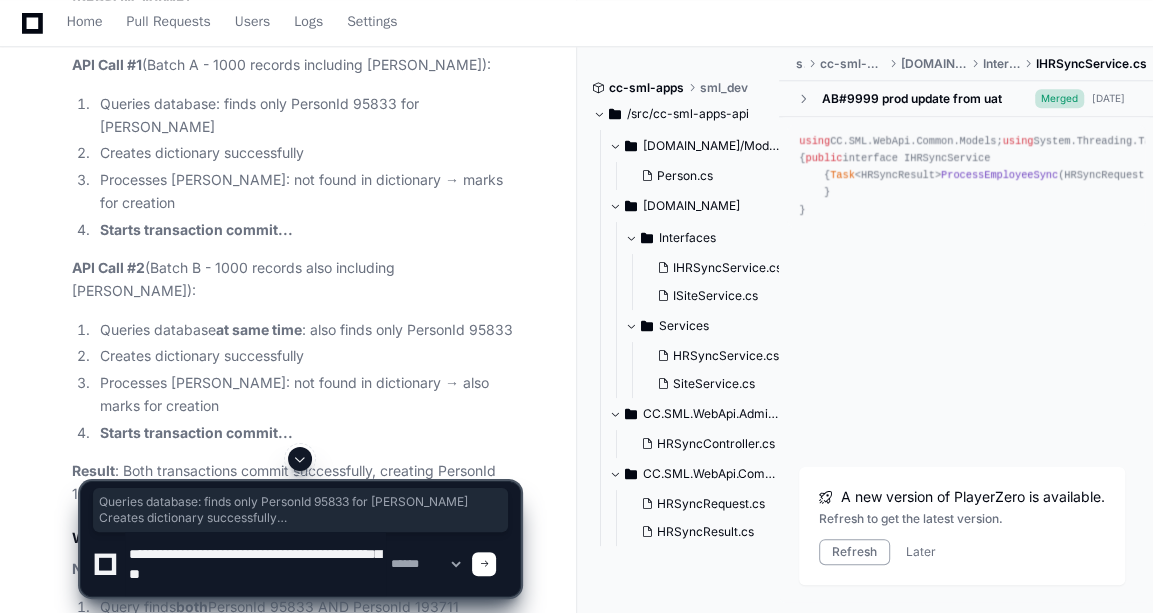 click 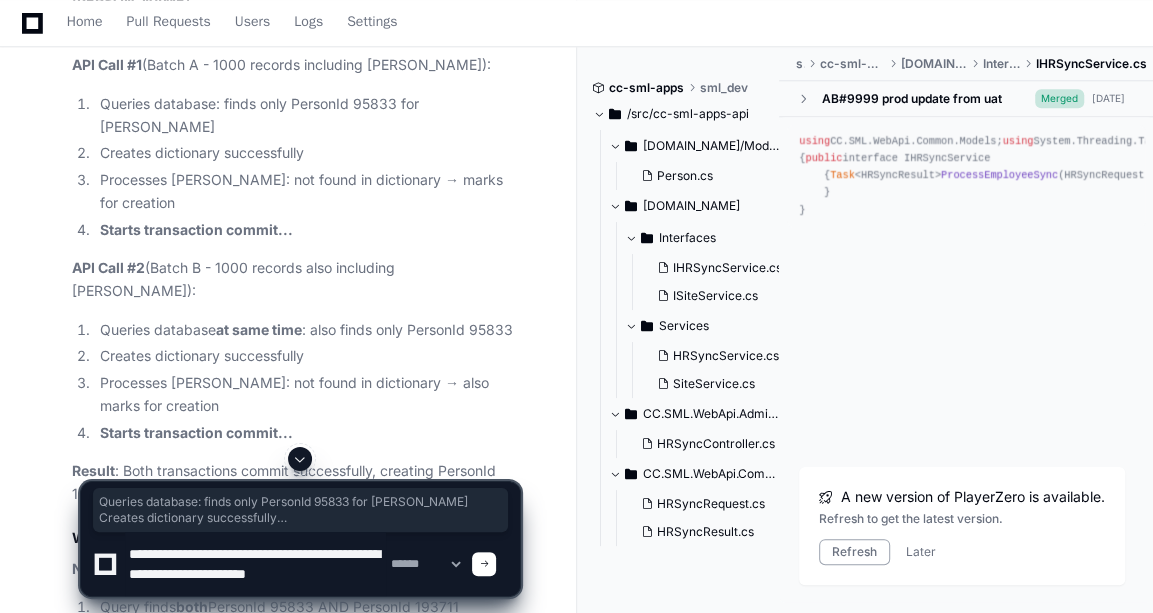 scroll, scrollTop: 6, scrollLeft: 0, axis: vertical 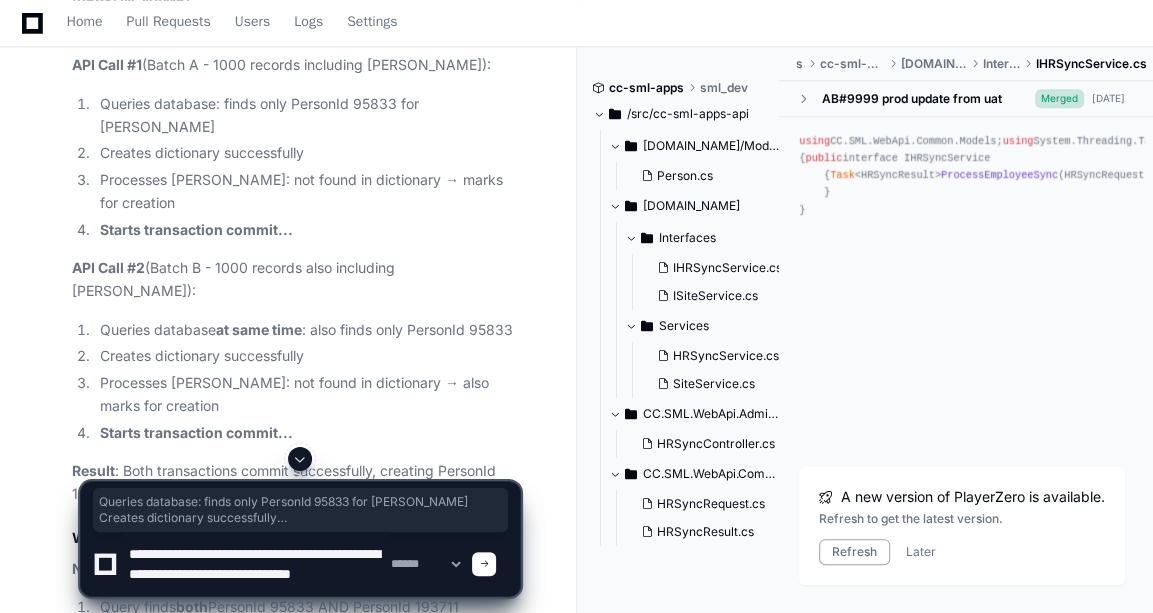 click 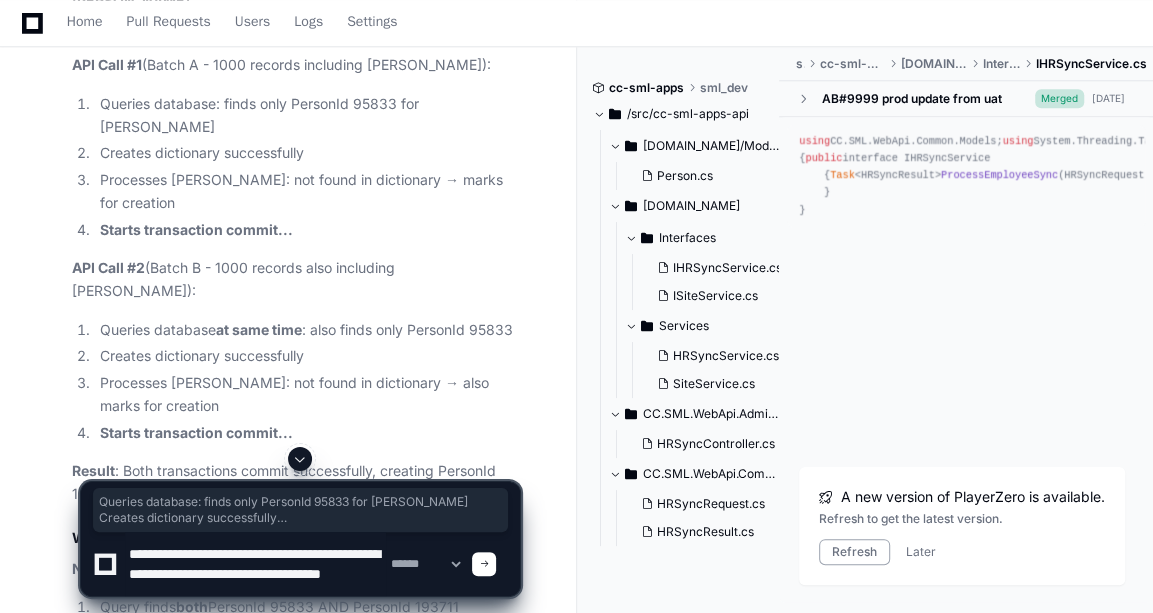 click 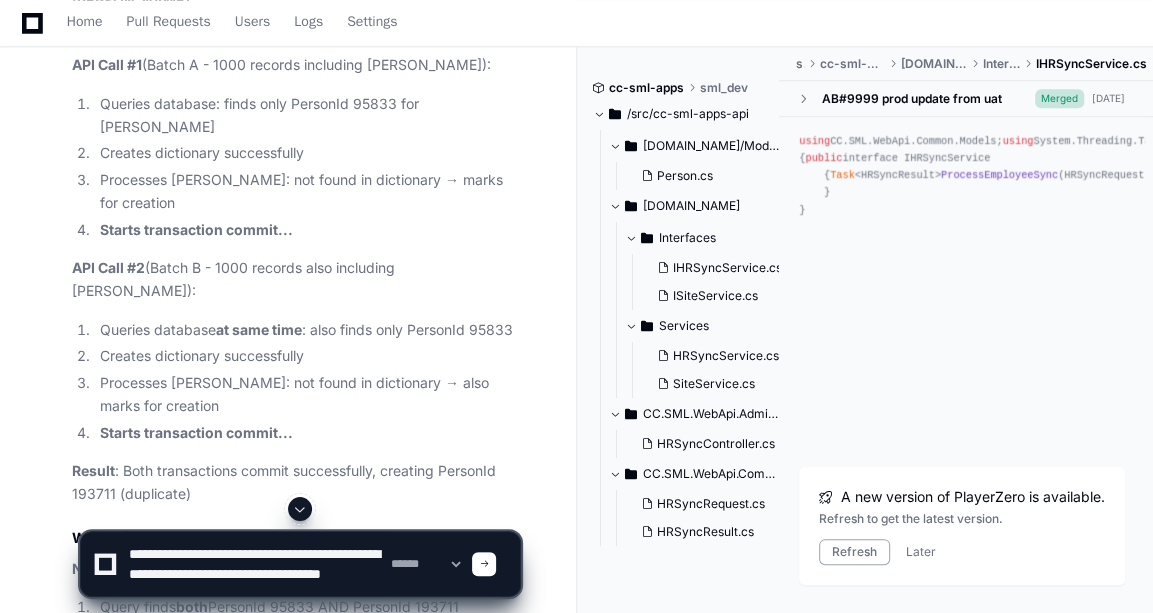 click on "**********" 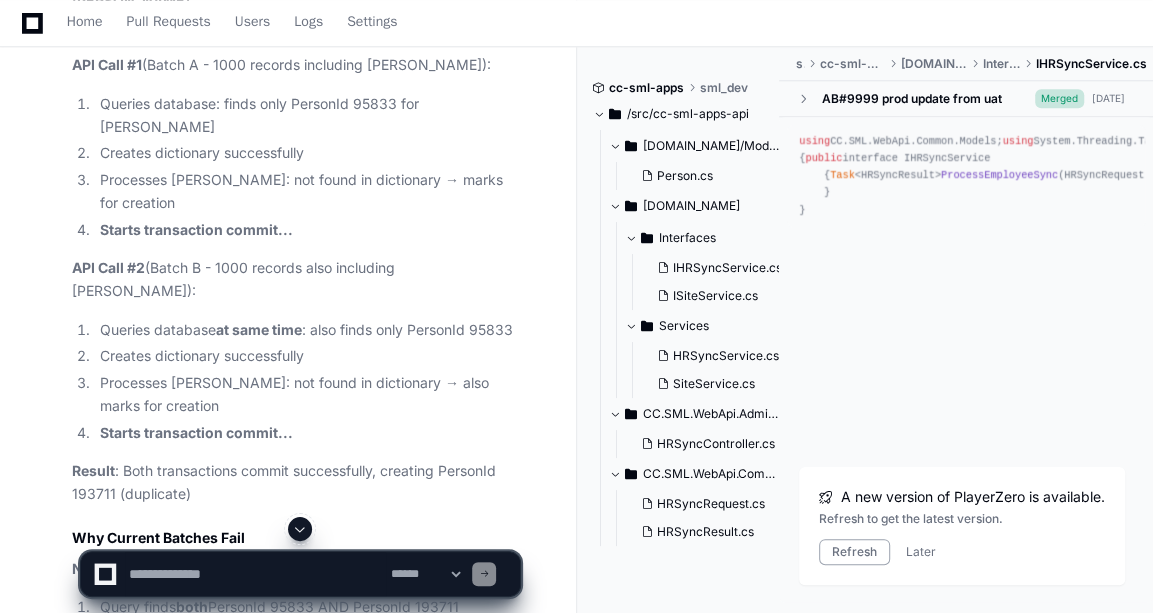 scroll, scrollTop: 0, scrollLeft: 0, axis: both 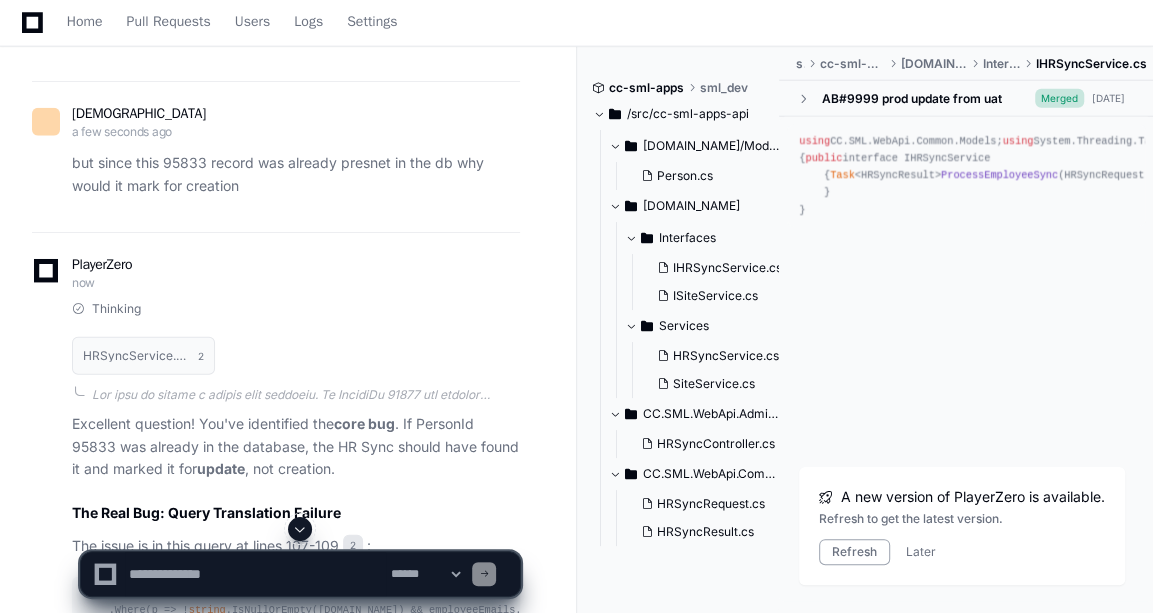 drag, startPoint x: 919, startPoint y: 556, endPoint x: 398, endPoint y: 310, distance: 576.1571 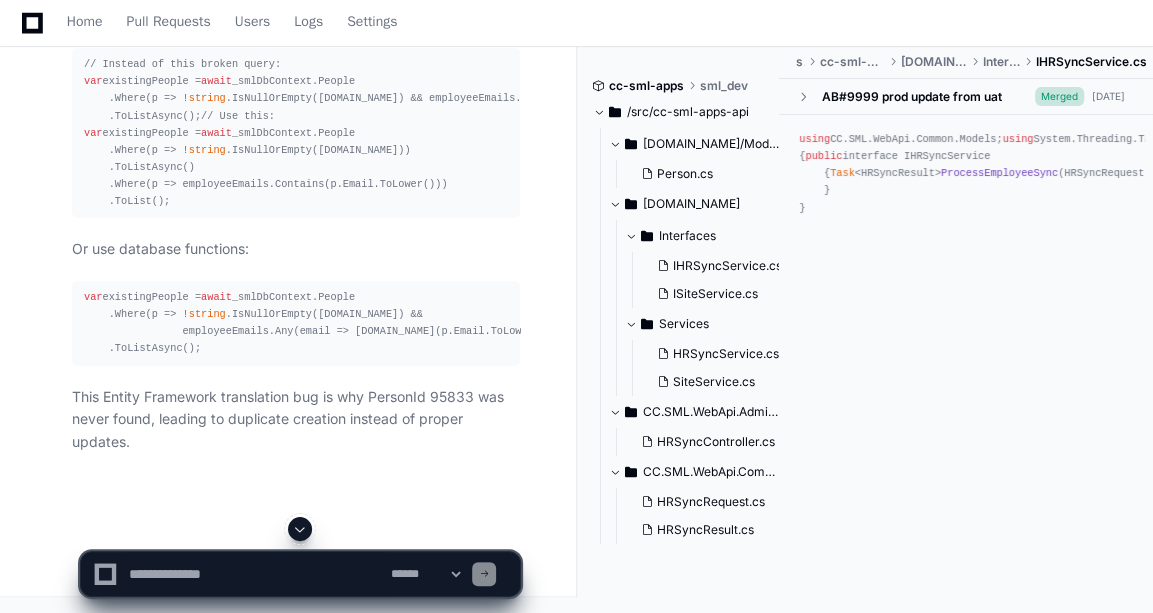 scroll, scrollTop: 12933, scrollLeft: 0, axis: vertical 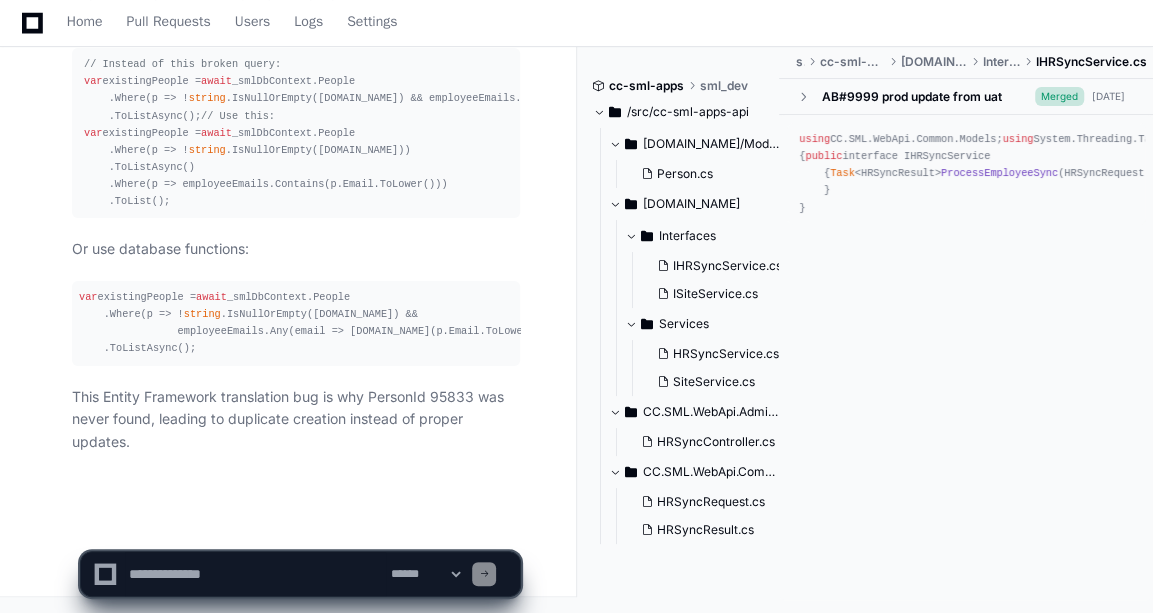 click 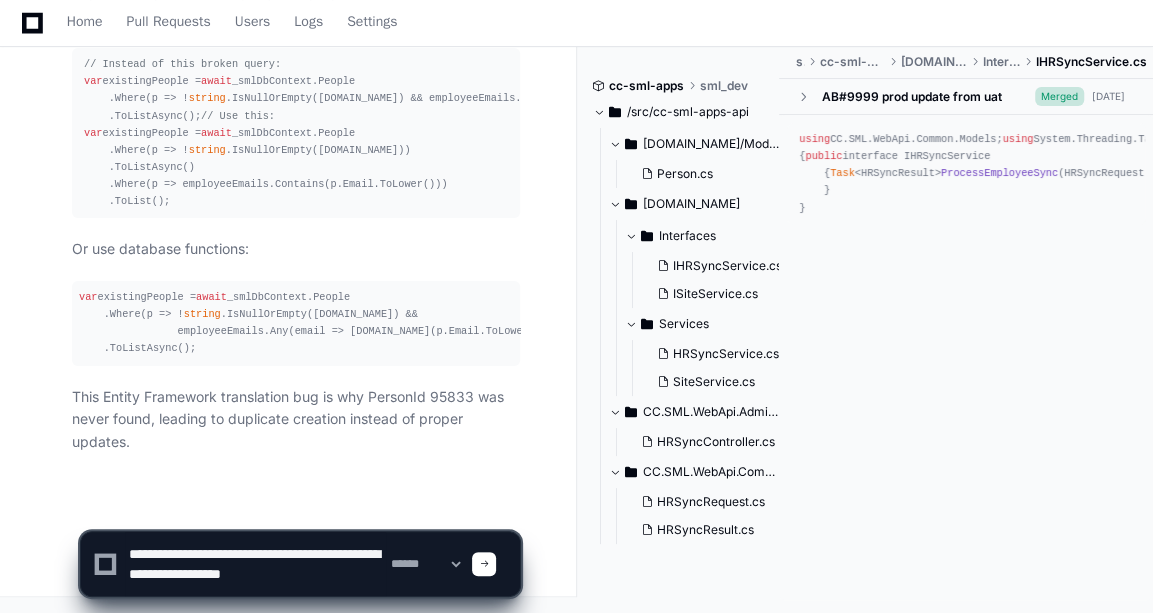 type on "**********" 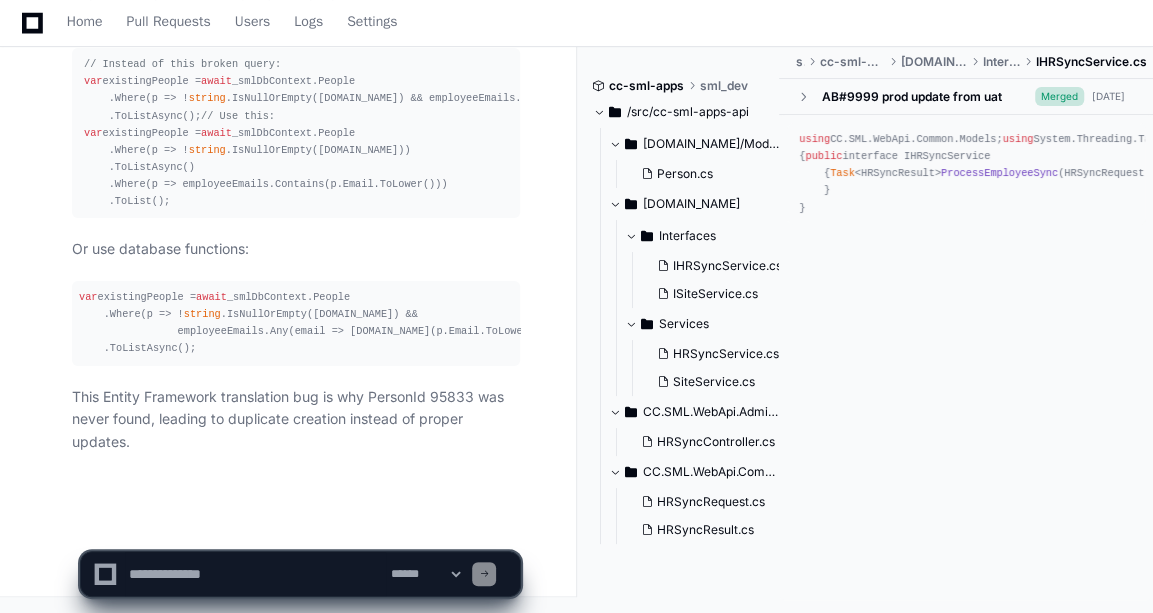 scroll, scrollTop: 0, scrollLeft: 0, axis: both 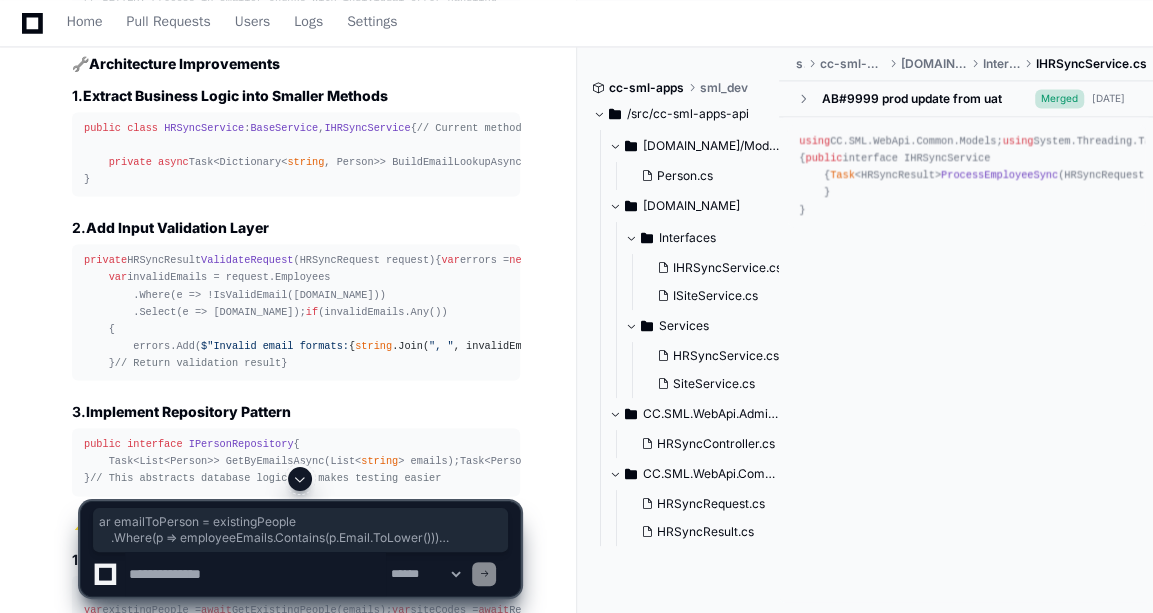 drag, startPoint x: 87, startPoint y: 131, endPoint x: 523, endPoint y: 183, distance: 439.08997 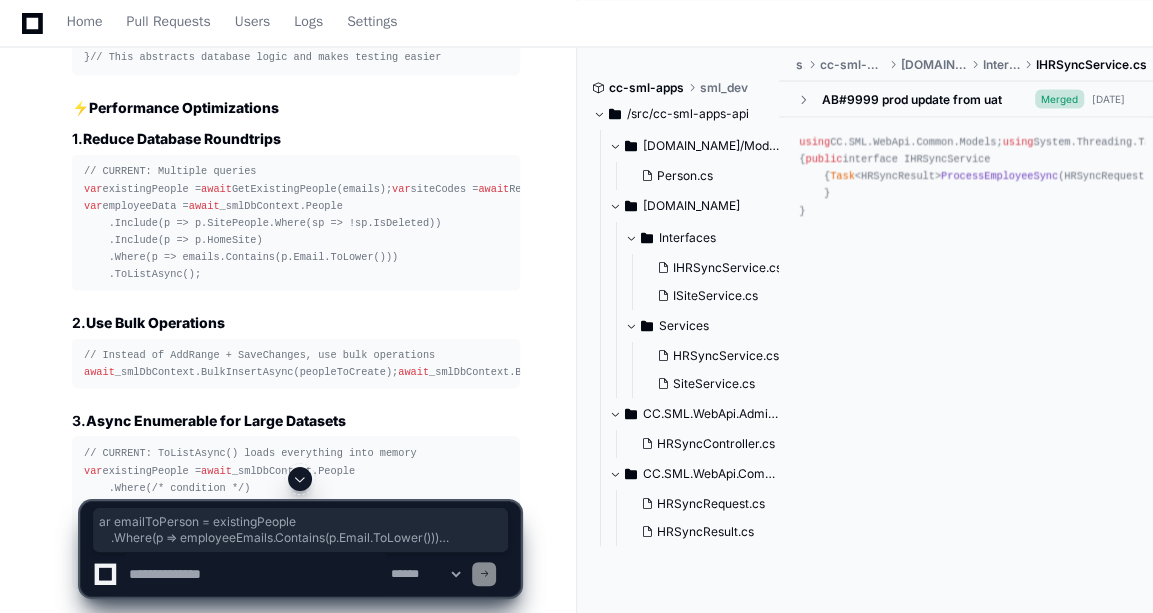 scroll, scrollTop: 14767, scrollLeft: 0, axis: vertical 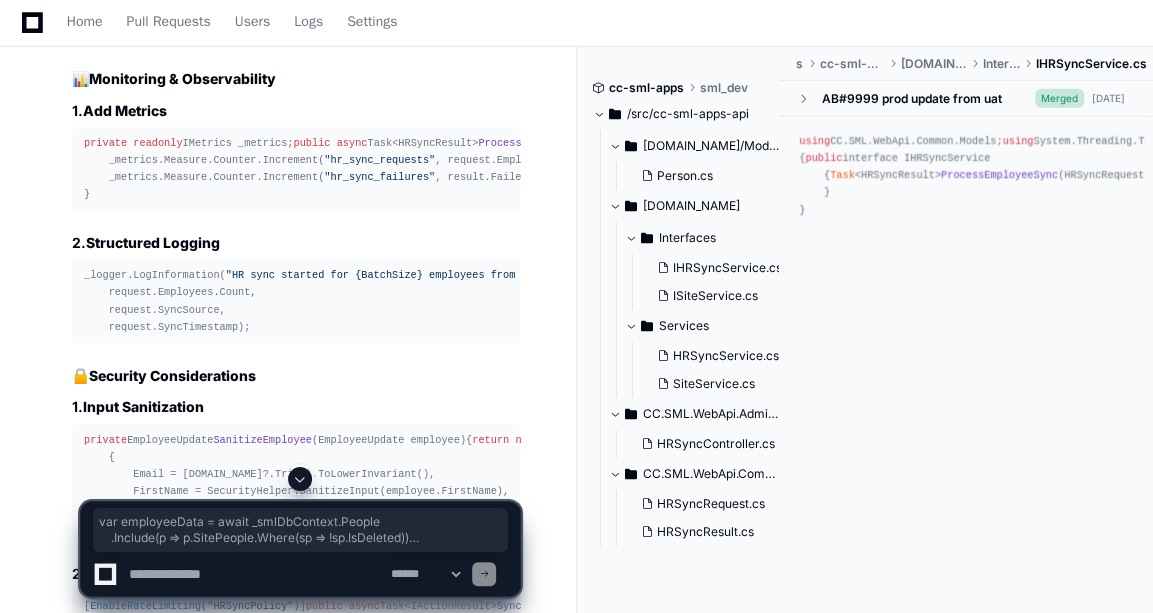 drag, startPoint x: 85, startPoint y: 178, endPoint x: 199, endPoint y: 240, distance: 129.76903 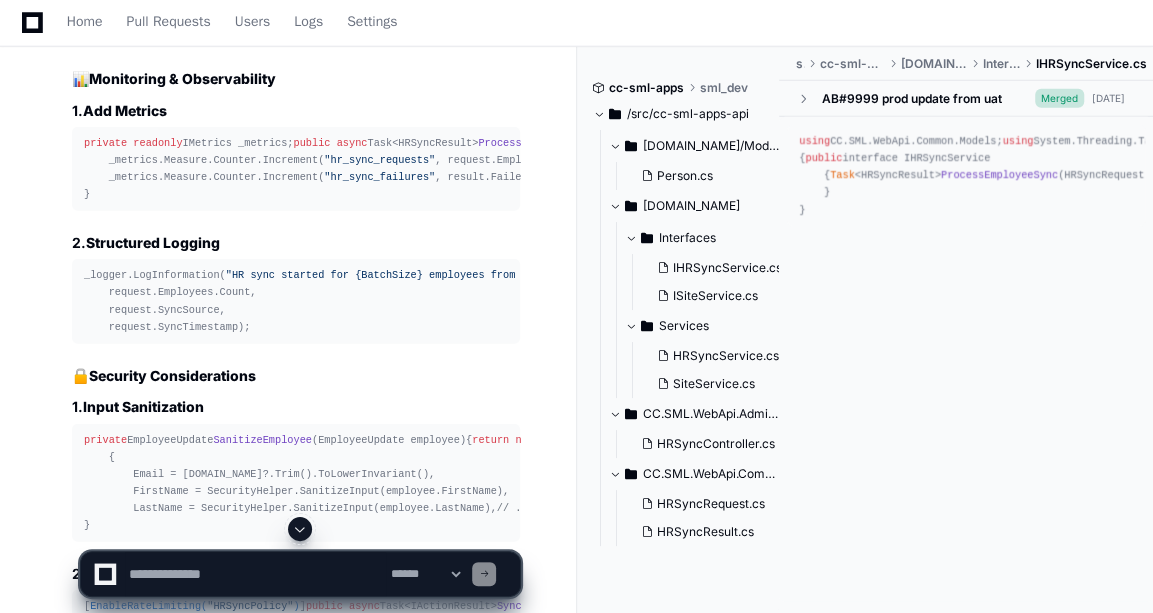 click on "// CURRENT: Multiple queries
var  existingPeople =  await  GetExistingPeople(emails);
var  siteCodes =  await  ResolveSiteCodes(codes);
var  existingSitePeople =  await  GetExistingSitePeople(personIds, siteIds);
// BETTER: Single query with joins
var  employeeData =  await  _smlDbContext.People
.Include(p => p.SitePeople.Where(sp => !sp.IsDeleted))
.Include(p => p.HomeSite)
.Where(p => emails.Contains(p.Email.ToLower()))
.ToListAsync();" 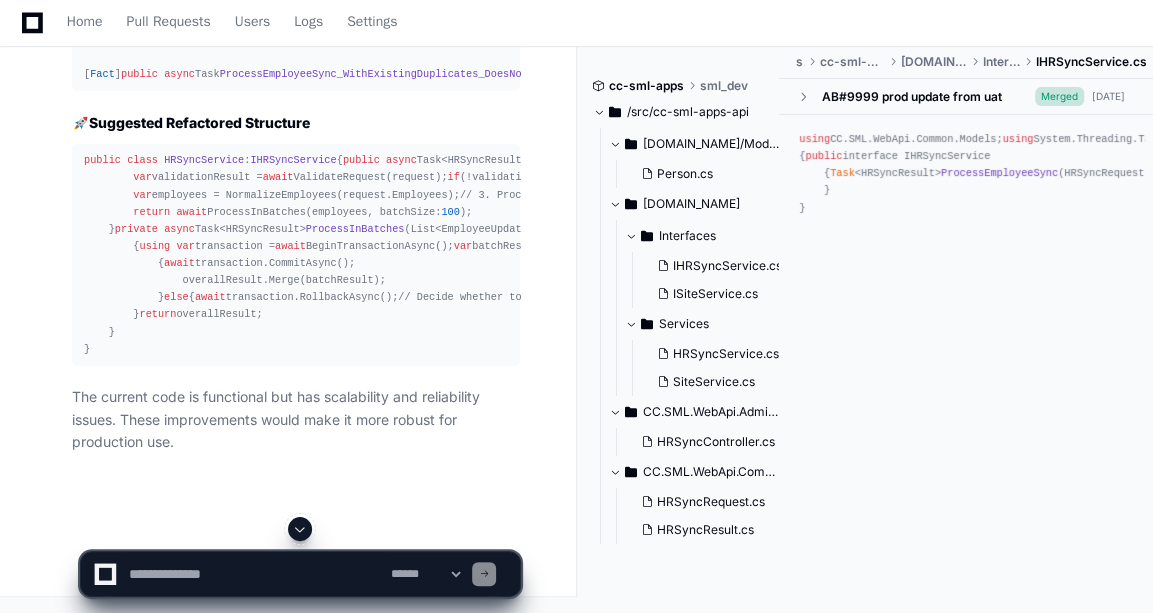 scroll, scrollTop: 18235, scrollLeft: 0, axis: vertical 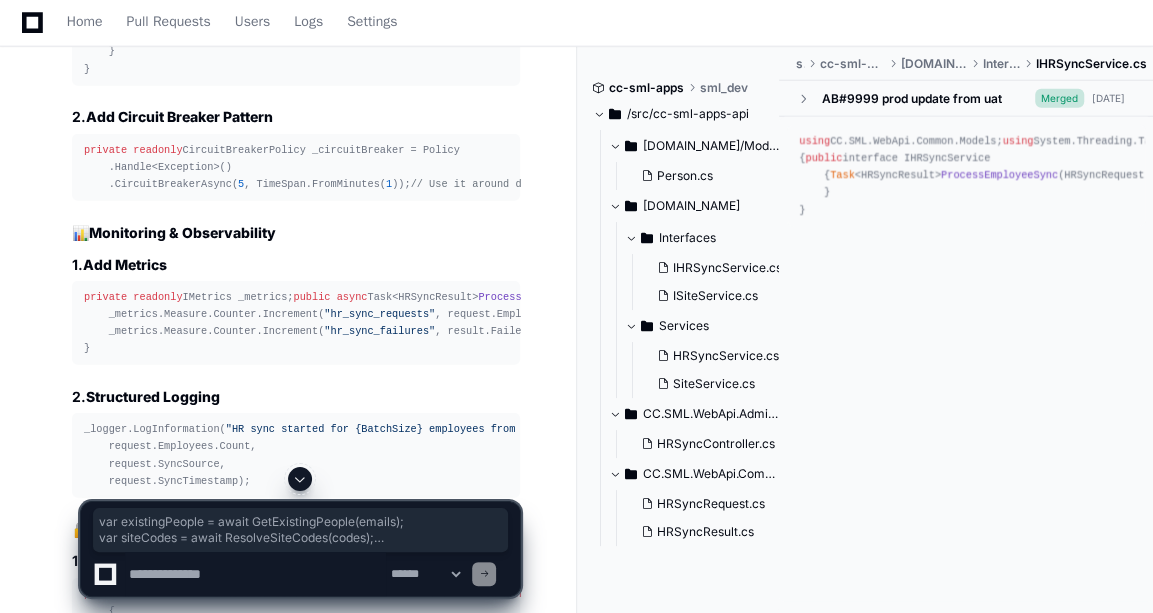 drag, startPoint x: 78, startPoint y: 236, endPoint x: 261, endPoint y: 396, distance: 243.08229 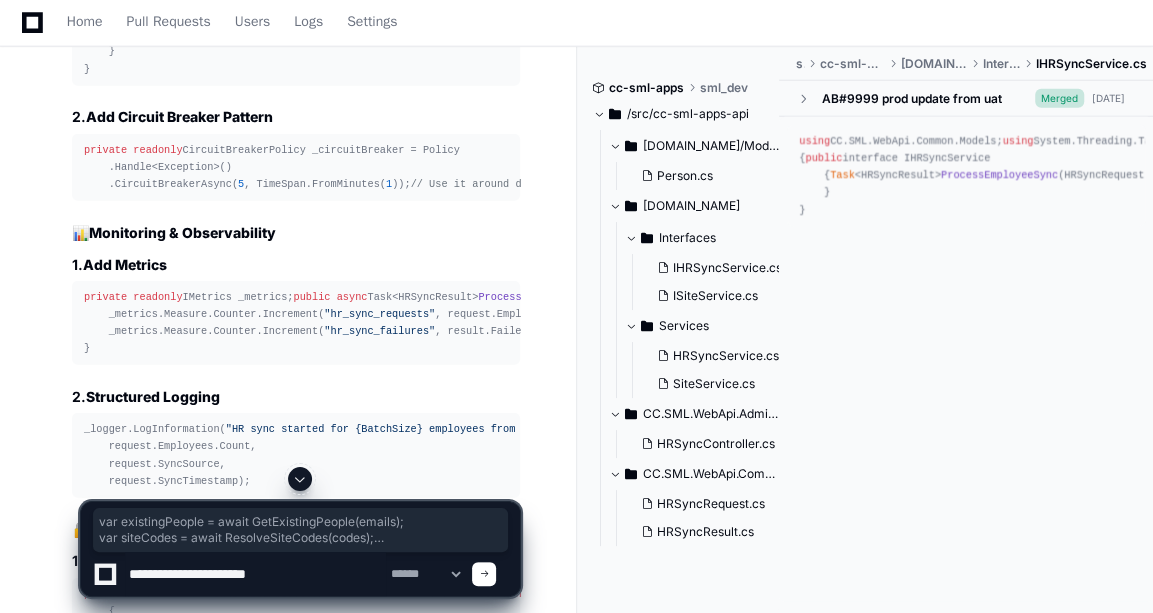 type on "**********" 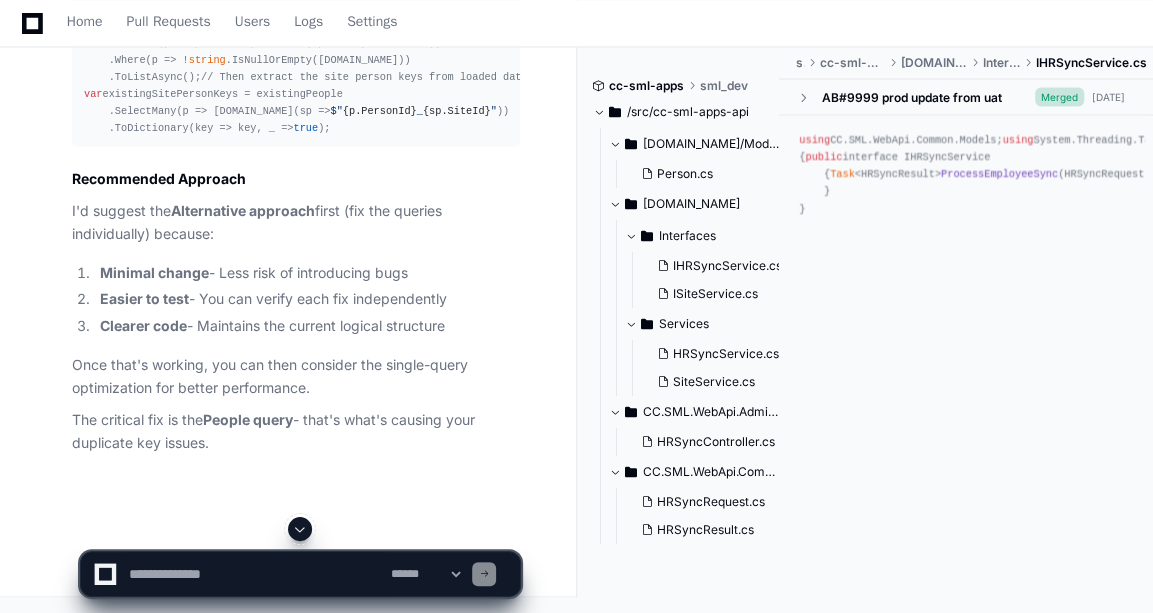 scroll, scrollTop: 20284, scrollLeft: 0, axis: vertical 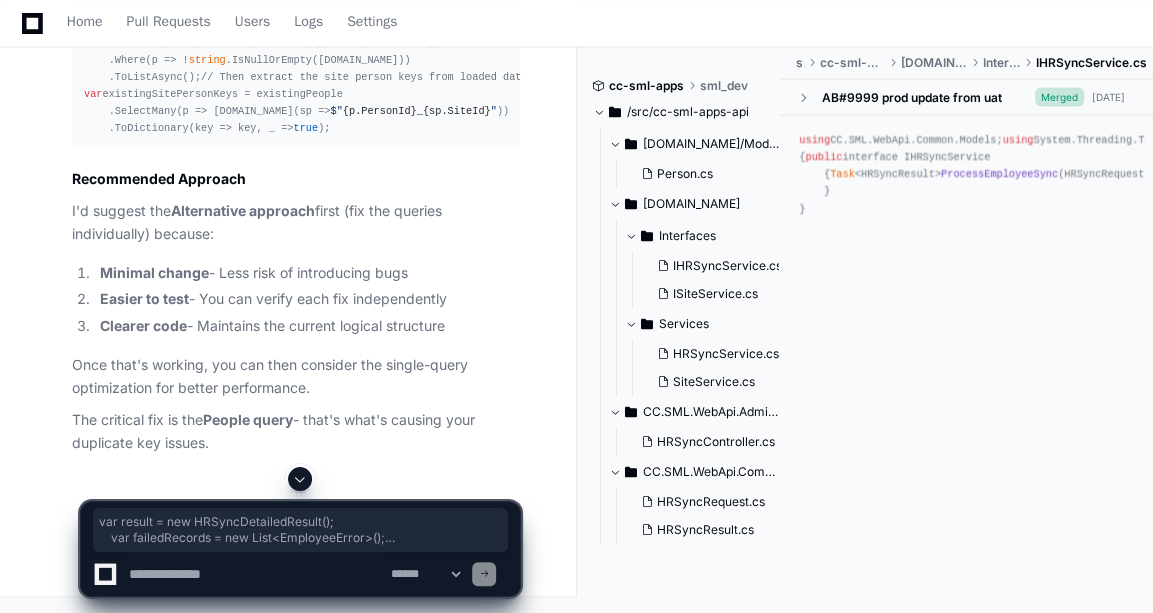 drag, startPoint x: 101, startPoint y: 129, endPoint x: 378, endPoint y: 163, distance: 279.07883 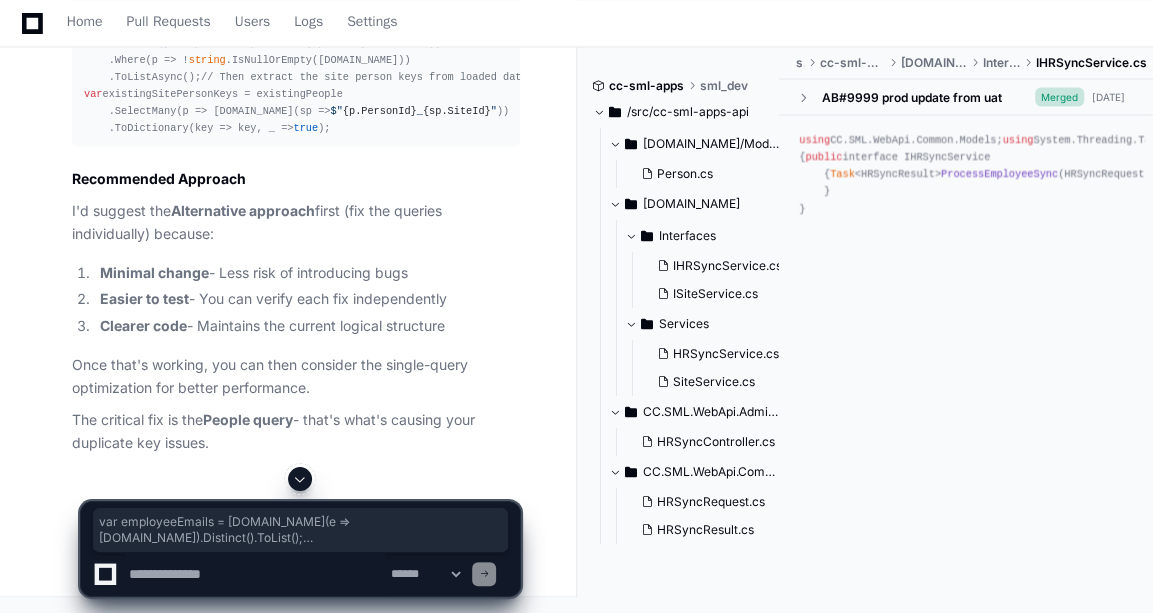 drag, startPoint x: 123, startPoint y: 246, endPoint x: 249, endPoint y: 399, distance: 198.20444 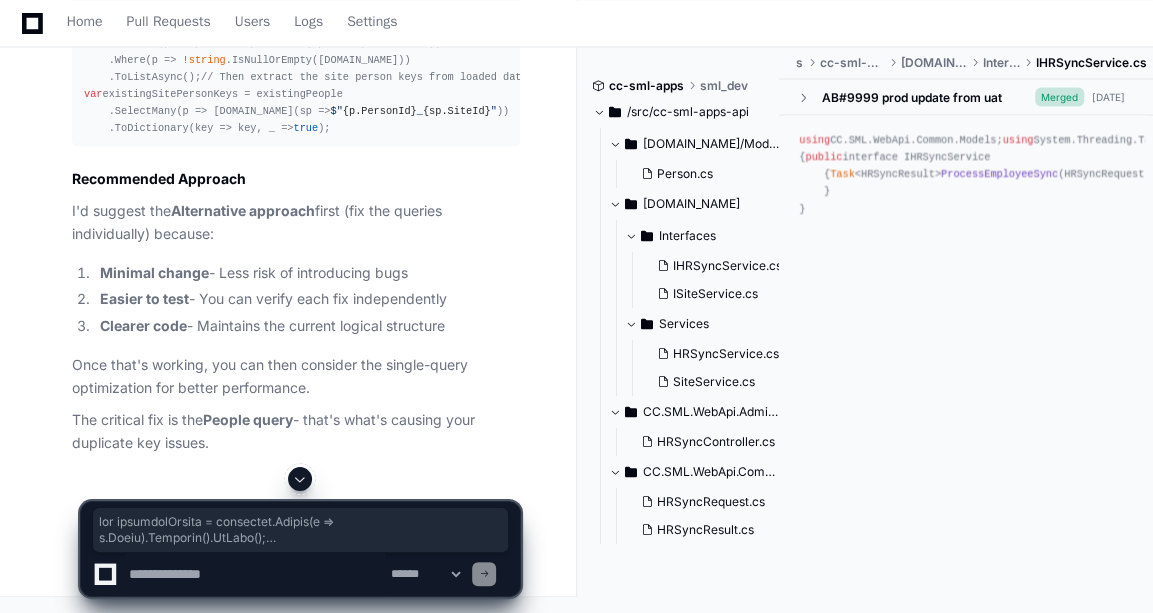 scroll, scrollTop: 20885, scrollLeft: 0, axis: vertical 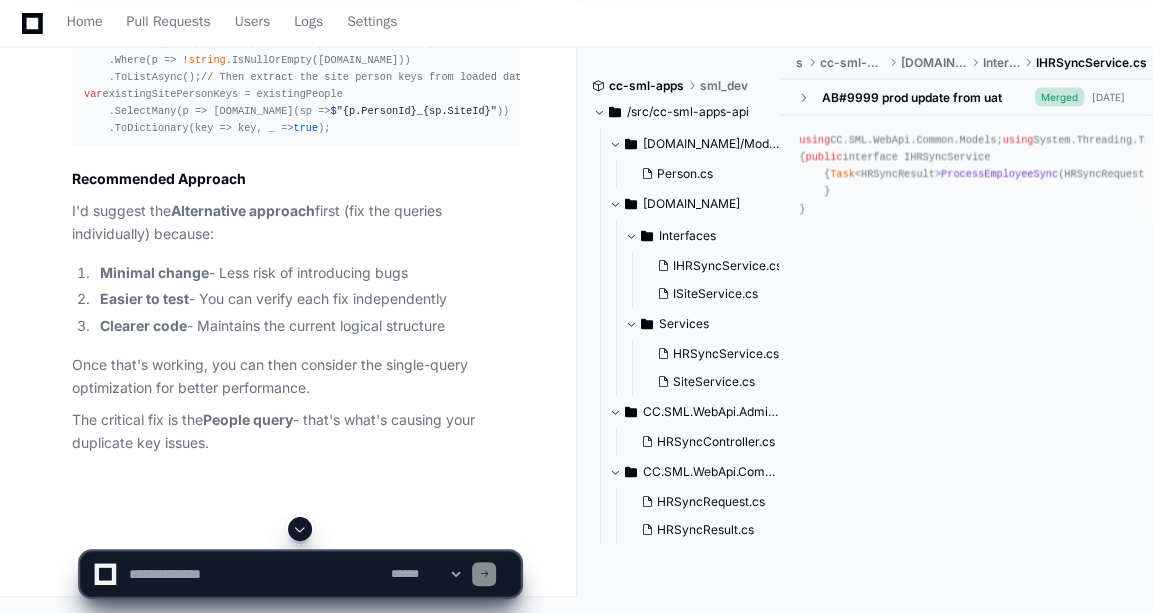 click on "// BEFORE (broken EF translation):
var  existingPeople =  await  _smlDbContext.People
.Where(p => ! string .IsNullOrEmpty([DOMAIN_NAME]) && employeeEmails.Contains(p.Email.ToLower()))
.ToListAsync();
// AFTER (fixed):
var  existingPeople =  await  _smlDbContext.People
.Where(p => ! string .IsNullOrEmpty([DOMAIN_NAME]))
.ToListAsync();
var  filteredPeople = existingPeople
.Where(p => employeeEmails.Contains(p.Email.ToLower()))
.ToList();" 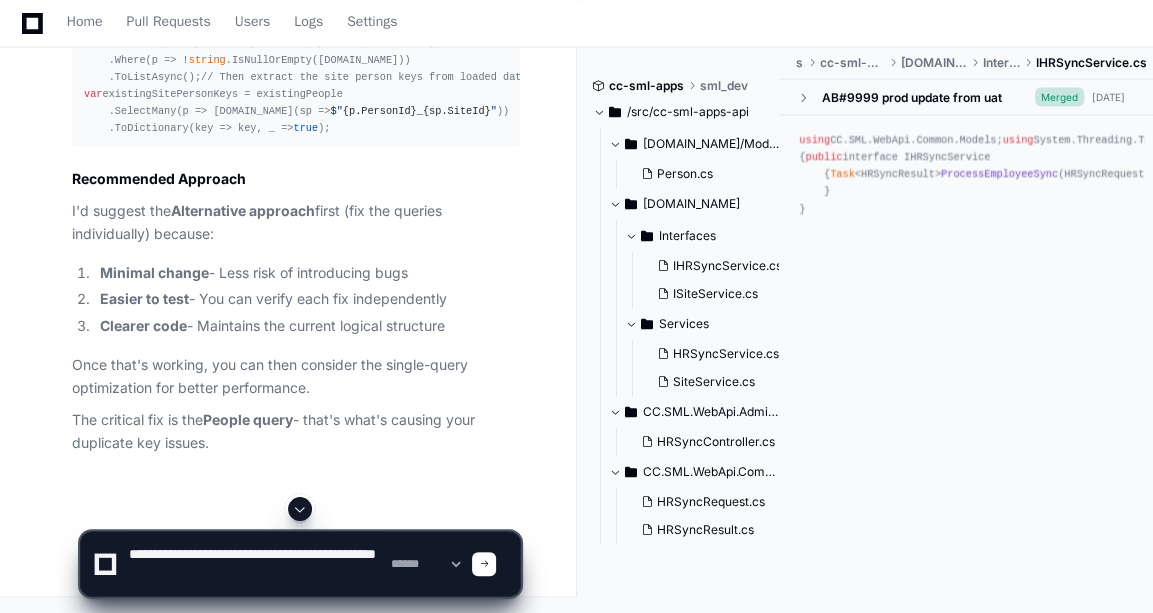 scroll, scrollTop: 6, scrollLeft: 0, axis: vertical 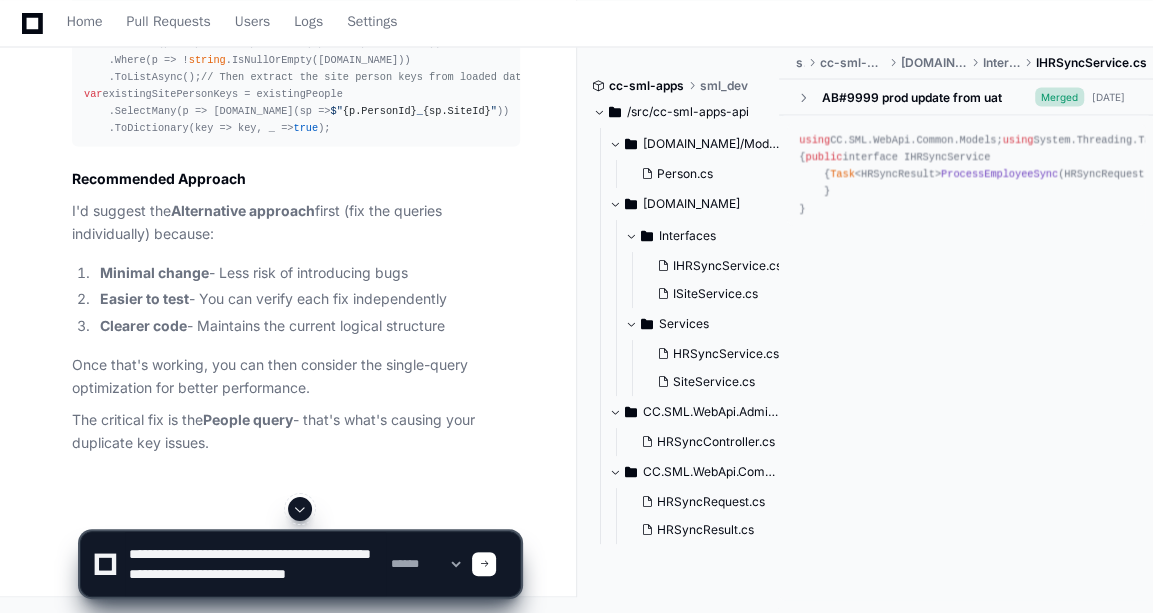 type on "**********" 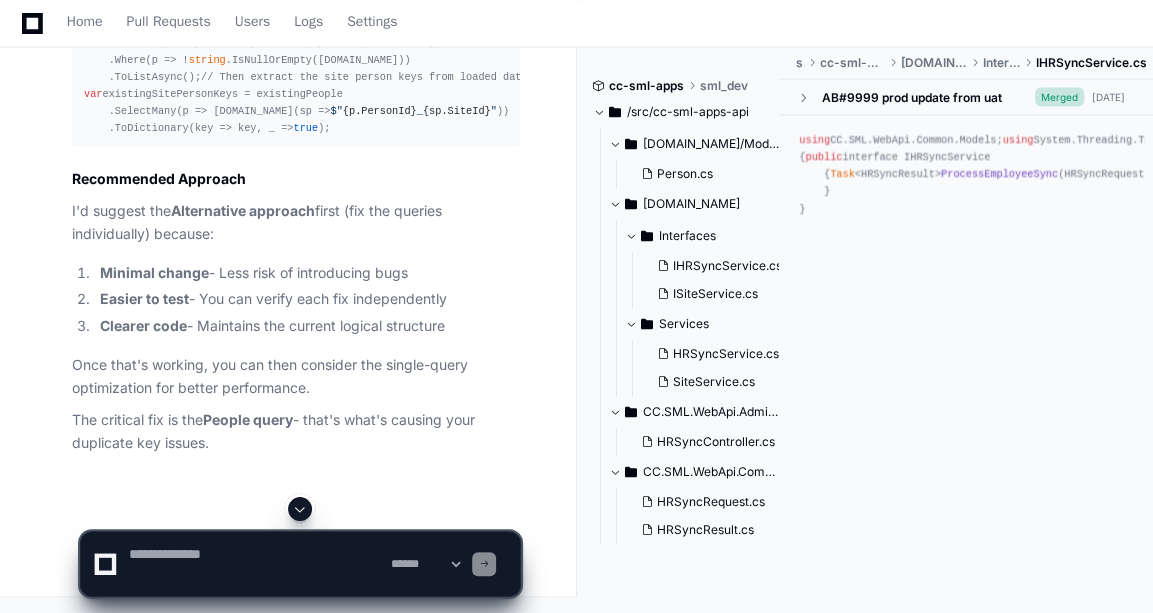 scroll, scrollTop: 0, scrollLeft: 0, axis: both 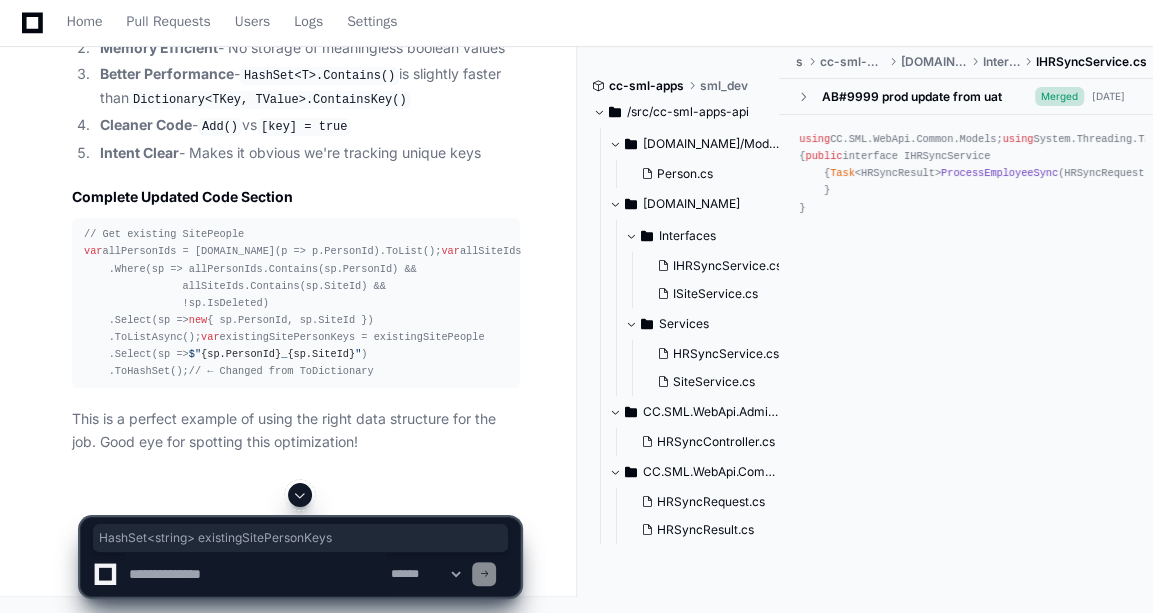 drag, startPoint x: 103, startPoint y: 403, endPoint x: 321, endPoint y: 402, distance: 218.00229 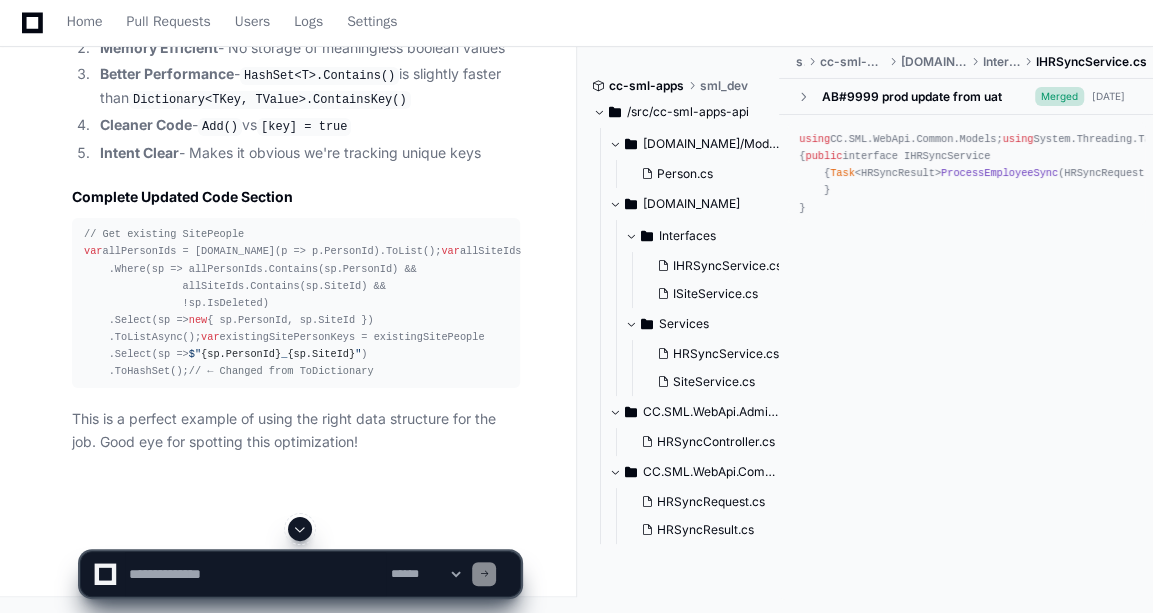 scroll, scrollTop: 23590, scrollLeft: 0, axis: vertical 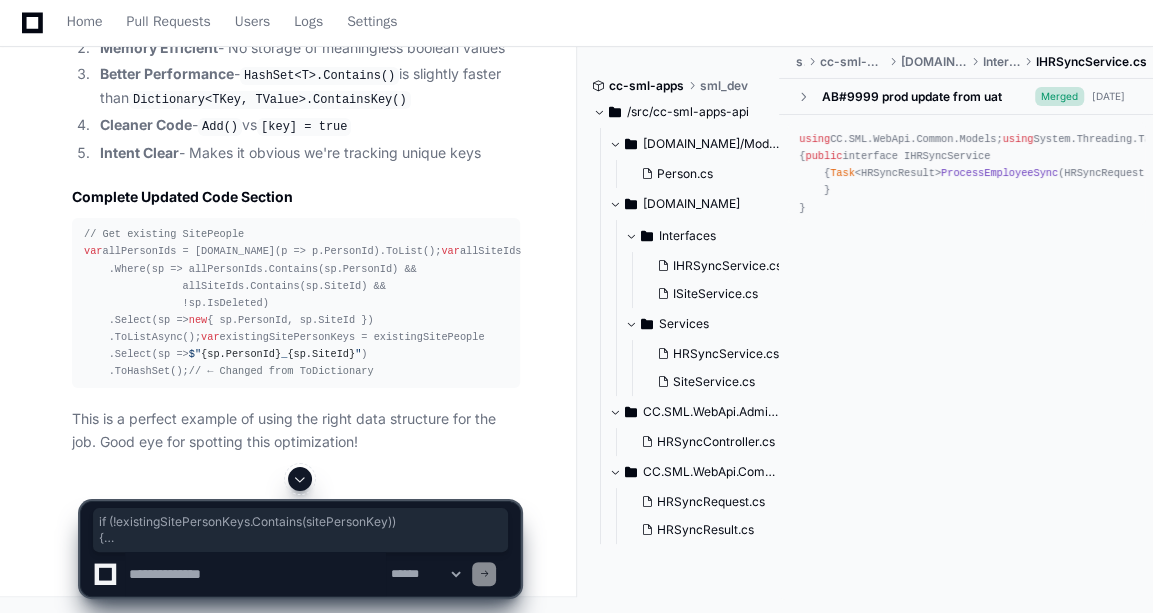 drag, startPoint x: 80, startPoint y: 326, endPoint x: 365, endPoint y: 358, distance: 286.79086 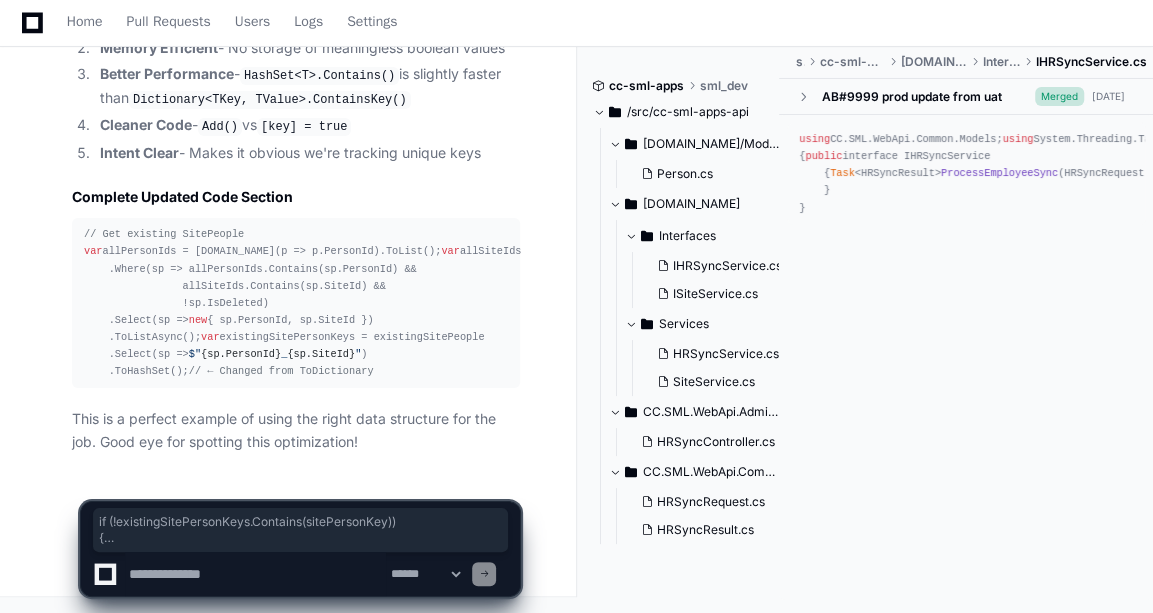scroll, scrollTop: 24109, scrollLeft: 0, axis: vertical 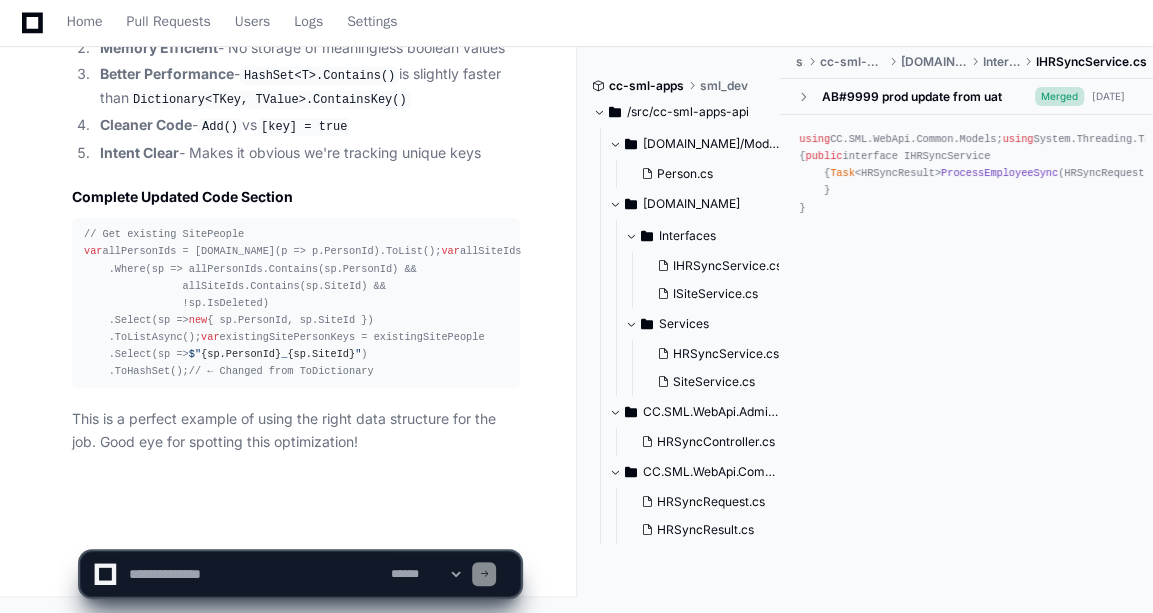 click on "// Get existing SitePeople
var  allPersonIds = [DOMAIN_NAME](p => p.PersonId).ToList();
var  allSiteIds = siteCodeToSiteId.Values.ToList();
var  existingSitePeople =  await  _smlDbContext.SitePeople
.Where(sp => allPersonIds.Contains(sp.PersonId) &&
allSiteIds.Contains(sp.SiteId) &&
!sp.IsDeleted)
.Select(sp =>  new  { sp.PersonId, sp.SiteId })
.ToListAsync();
var  existingSitePersonKeys = existingSitePeople
.Select(sp =>  $" {sp.PersonId} _ {sp.SiteId} " )
.ToHashSet();  // ← Changed from ToDictionary" 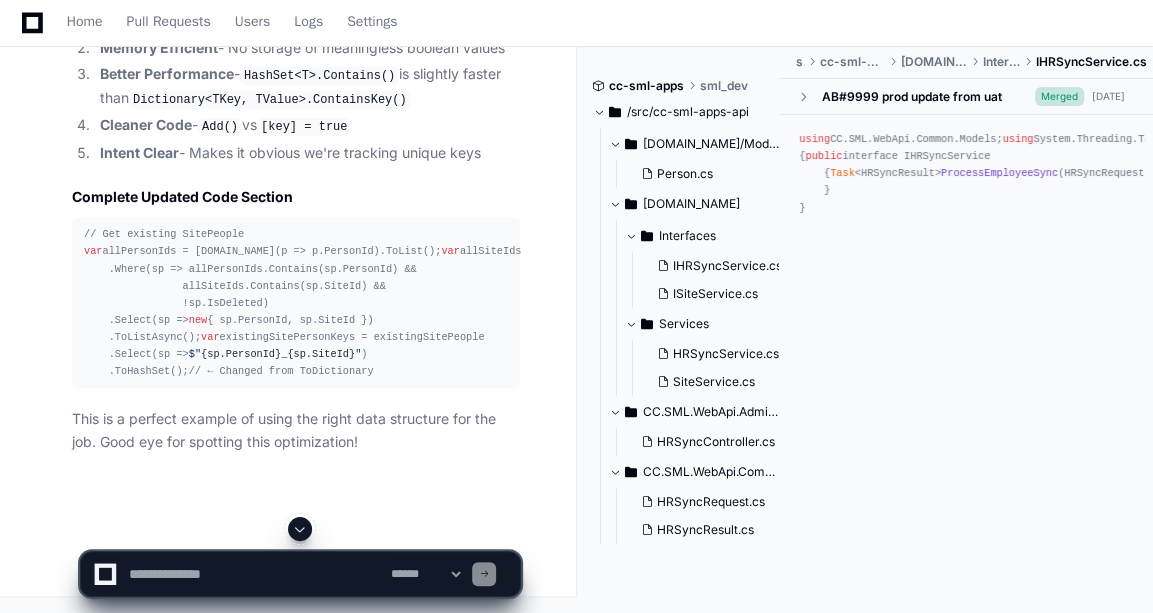scroll, scrollTop: 23519, scrollLeft: 0, axis: vertical 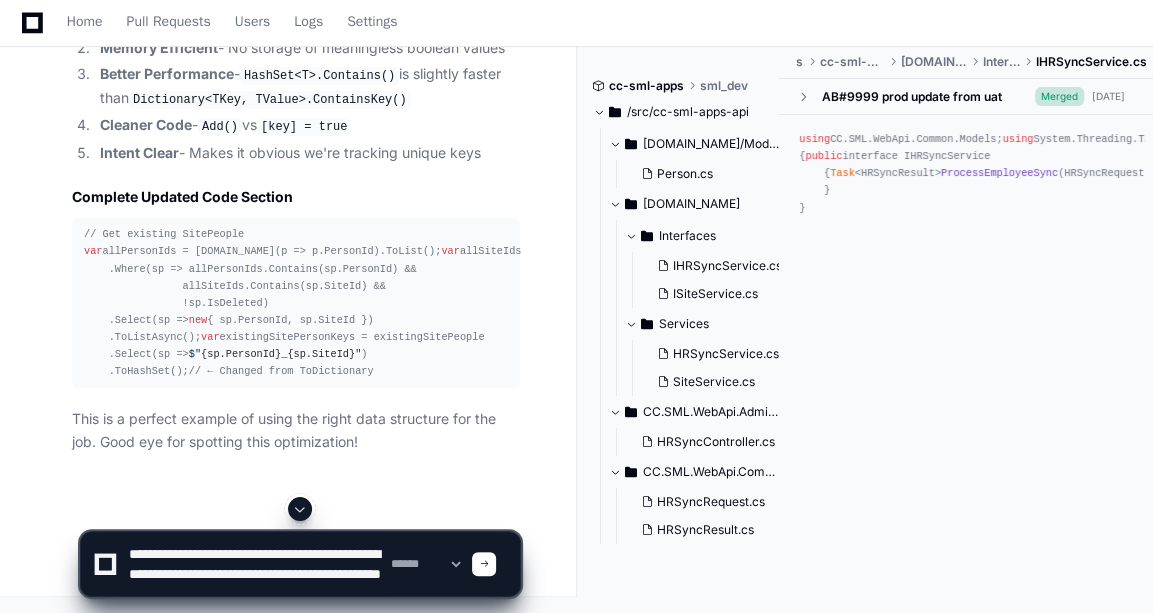 type on "**********" 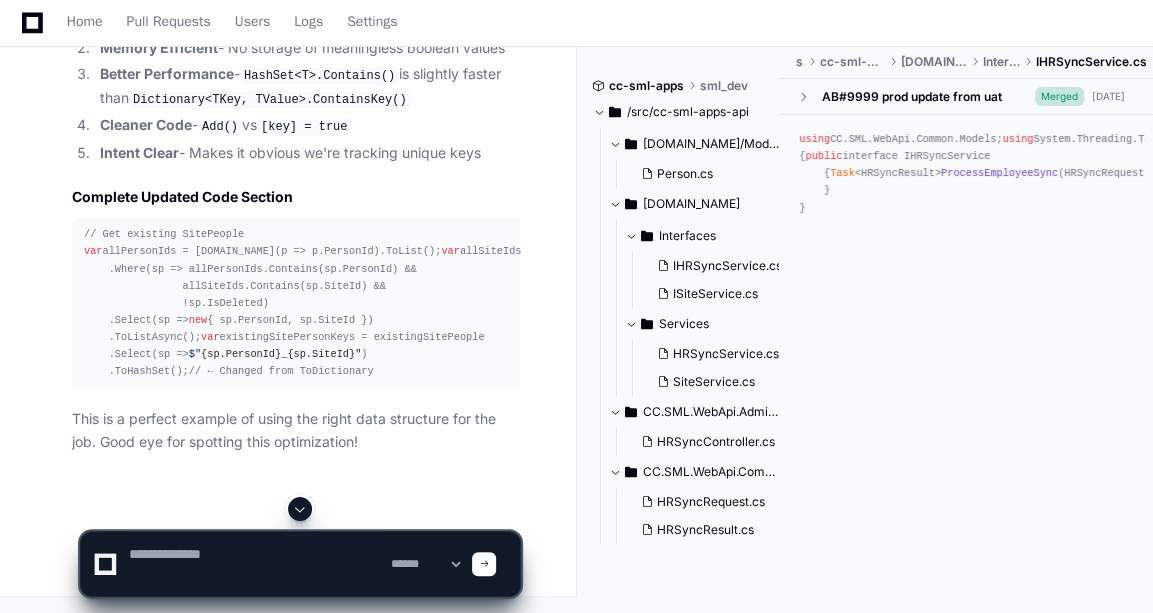 scroll, scrollTop: 0, scrollLeft: 0, axis: both 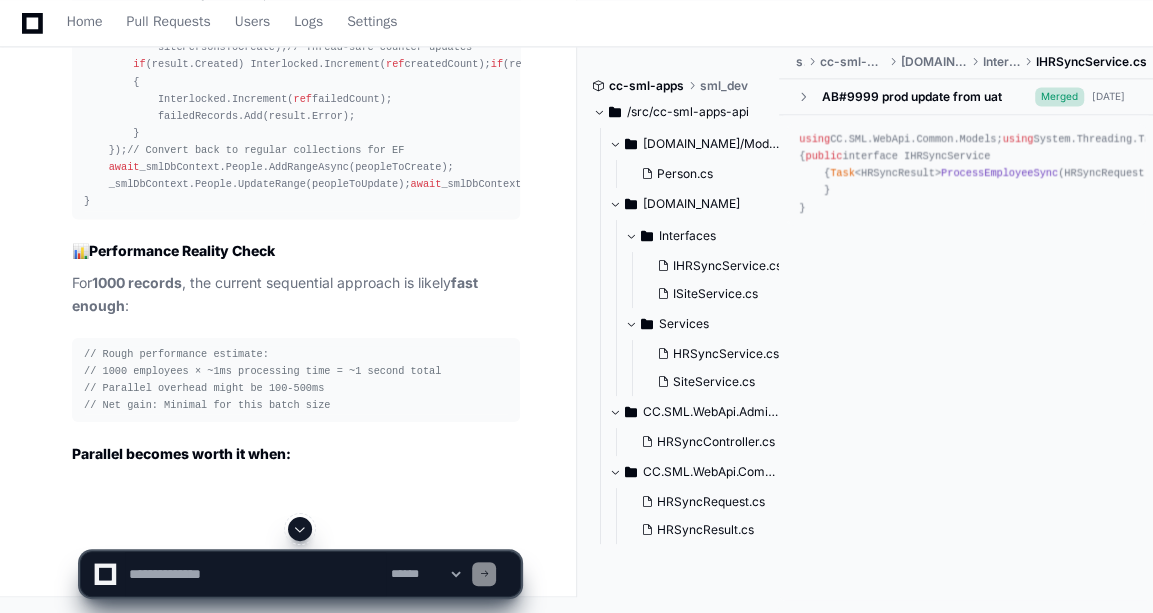 click on "[US_STATE] Pacific GP-cc-sml-apps  Docs  Feedback
Home Pull Requests Users Logs Settings API Duplicate Key Error Investigation  Created by  @ [PERSON_NAME]  a few seconds ago   Share
[PERSON_NAME] an hour ago The MuleSoft API is calling our HRSync API with a payload of 1000 records. Some requests succeed, but others throw this error. Why is that?
{"success":false,"createdCount":0,"updatedCount":0,"failedCount":1000,"skippedCount":0,"noChangeCount":0,"errorMessage":"An item with the same key has already been added. Key:  [PERSON_NAME][EMAIL_ADDRESS][PERSON_NAME][DOMAIN_NAME] ","failedRecords": ,"successfulEmails": }
PlayerZero an hour ago Thinking Researching HRSync API endpoint batch processing I'll help you investigate this HRSync API error. The error message indicates that there's a duplicate key issue with email addresses within the same batch. Let me search the codebase for the HRSync API implementation.
2" at bounding box center (576, -11020) 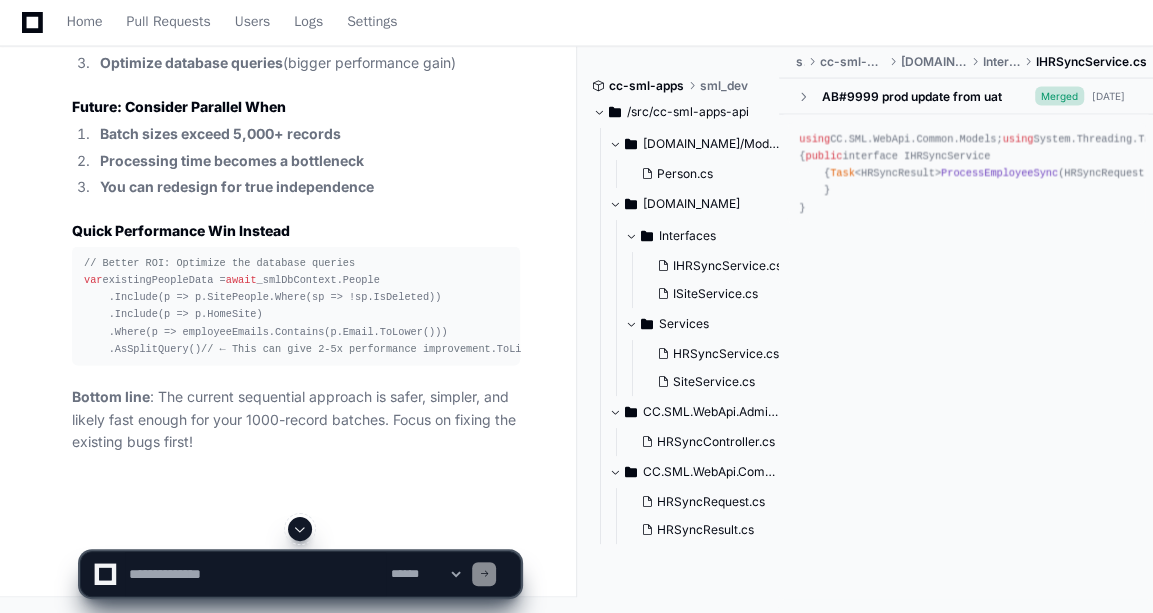 click on "[PERSON_NAME] an hour ago The MuleSoft API is calling our HRSync API with a payload of 1000 records. Some requests succeed, but others throw this error. Why is that?
{"success":false,"createdCount":0,"updatedCount":0,"failedCount":1000,"skippedCount":0,"noChangeCount":0,"errorMessage":"An item with the same key has already been added. Key:  [PERSON_NAME][EMAIL_ADDRESS][PERSON_NAME][DOMAIN_NAME] ","failedRecords": ,"successfulEmails": }
PlayerZero an hour ago Thinking Researching HRSync API endpoint batch processing I'll help you investigate this HRSync API error. The error message indicates that there's a duplicate key issue with email addresses within the same batch. Let me search the codebase for the HRSync API implementation.
Researching HRSyncService ProcessEmployeeSync implementation duplicate key  Great! Now I can see the basic structure. Let me search for the actual HRSyncService implementation to understand how it processes the batches and where the duplicate key error is coming from.  2" 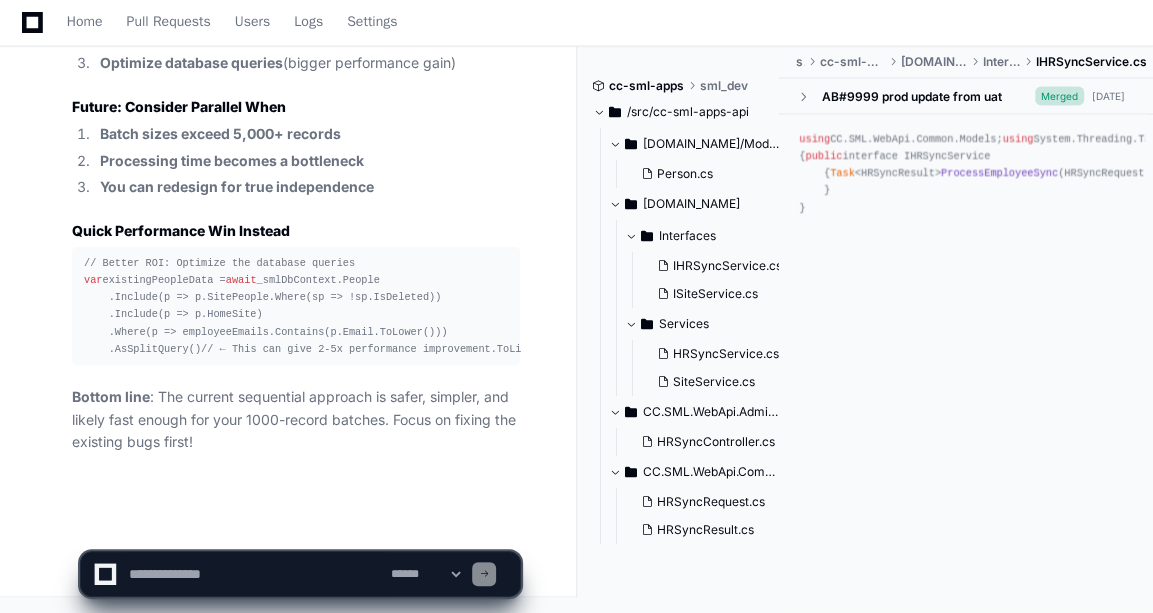 click 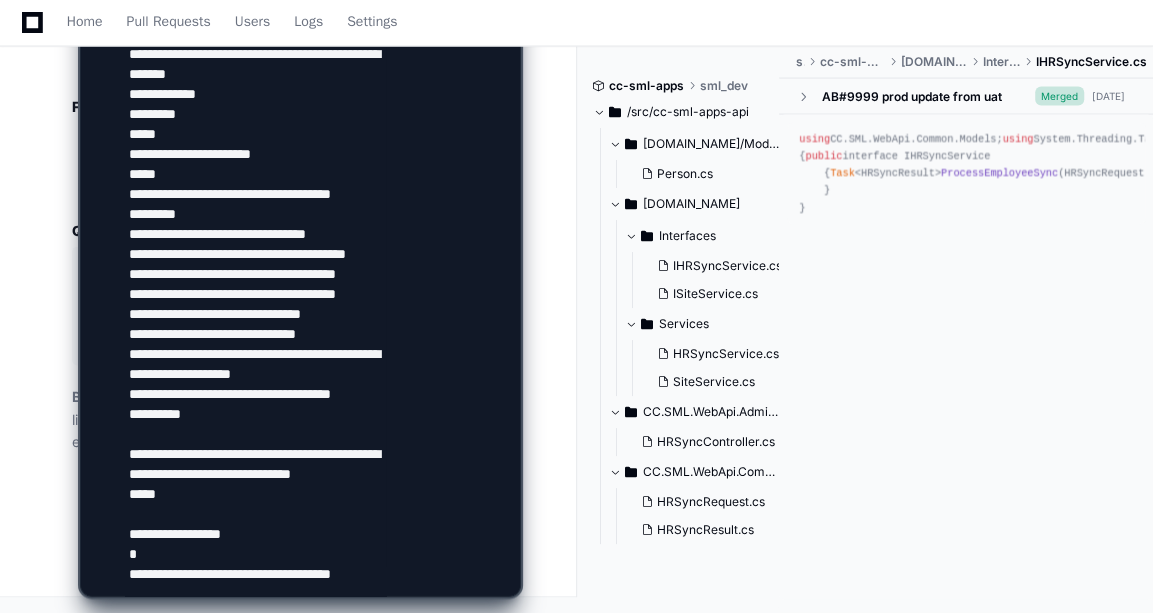 scroll, scrollTop: 3966, scrollLeft: 0, axis: vertical 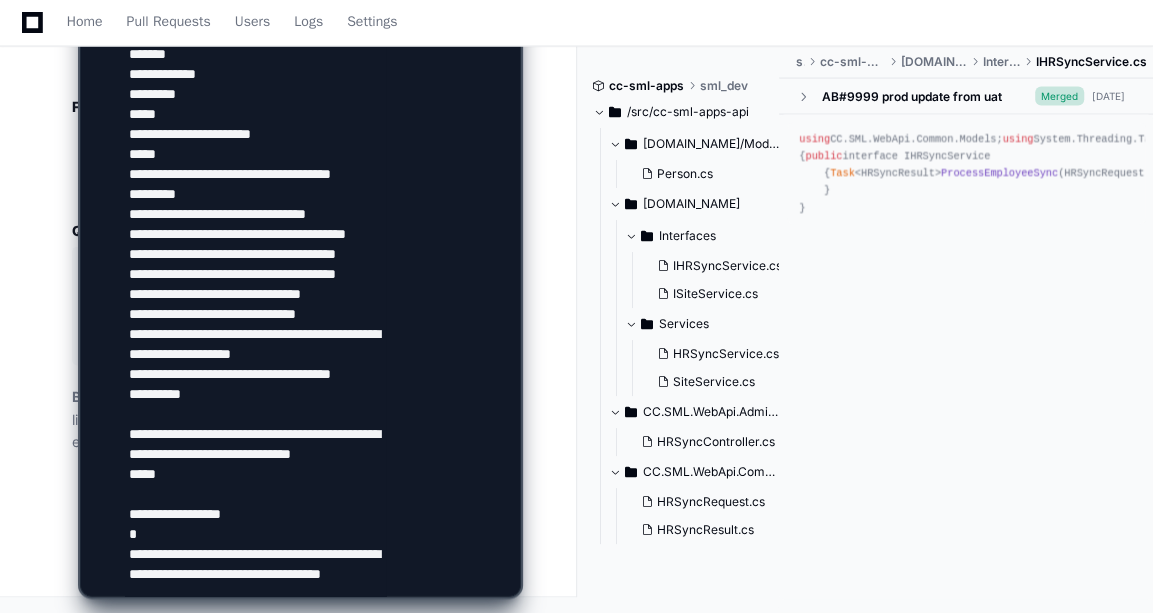 type on "**********" 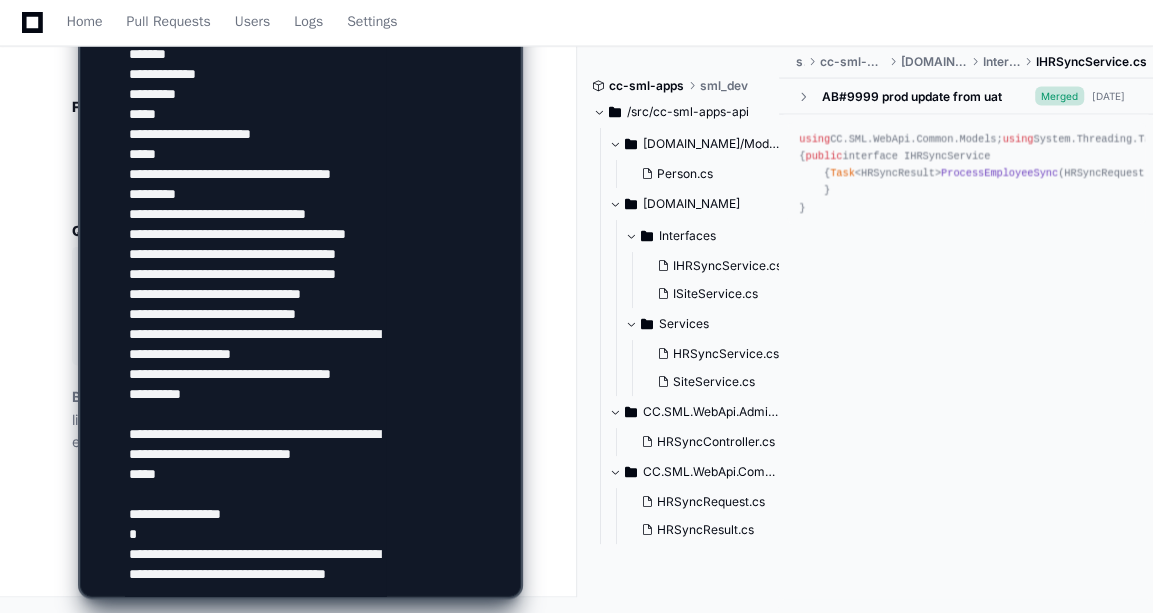 type 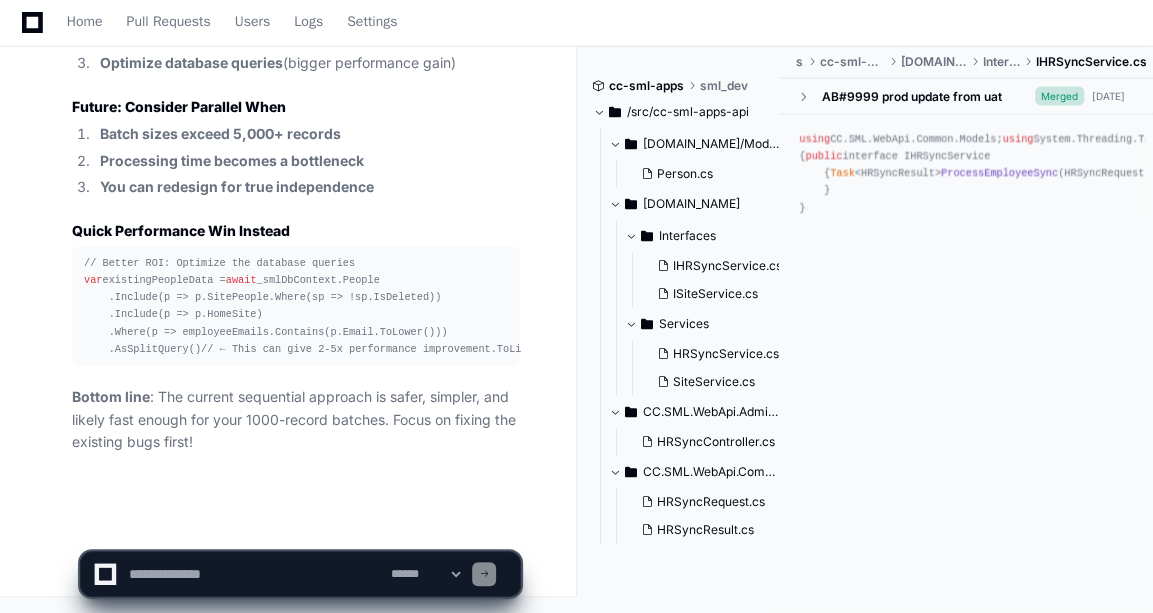 scroll, scrollTop: 0, scrollLeft: 0, axis: both 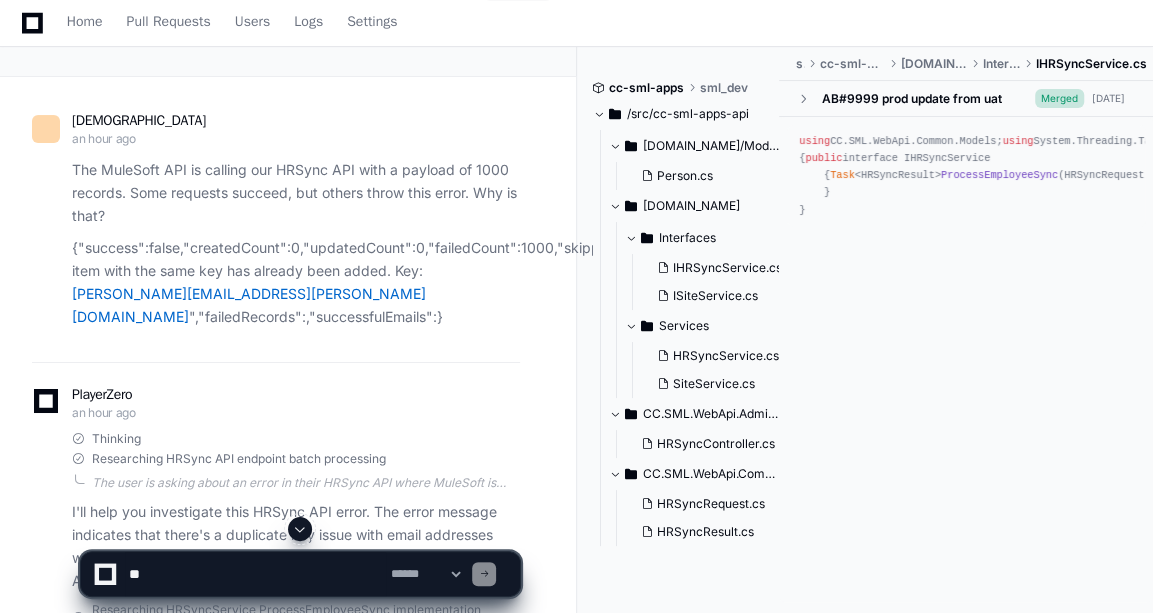 click 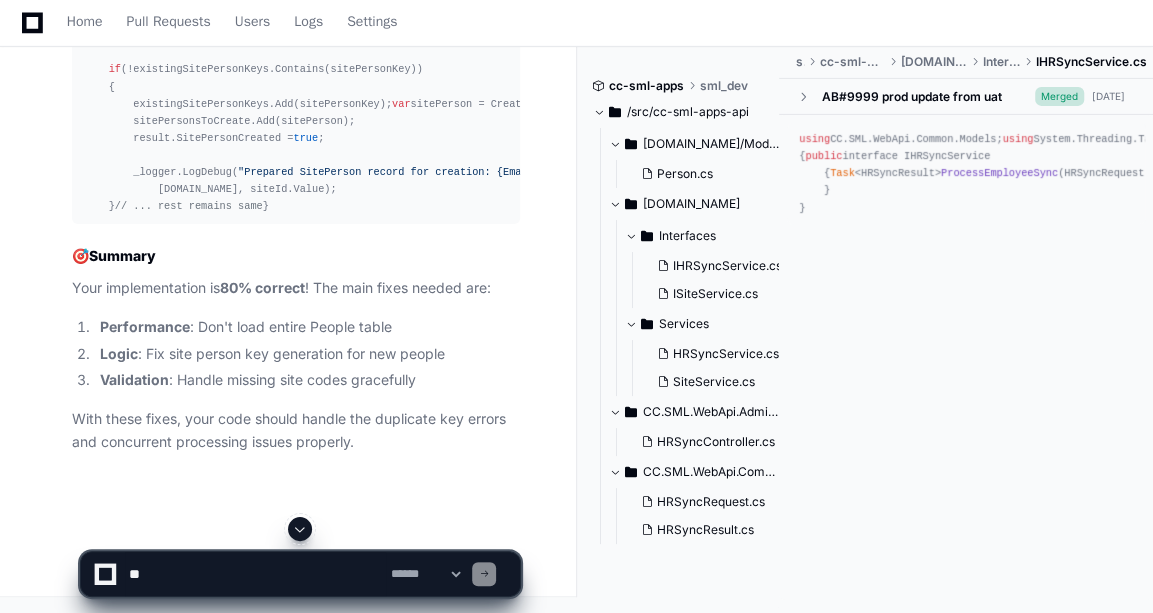 scroll, scrollTop: 38799, scrollLeft: 0, axis: vertical 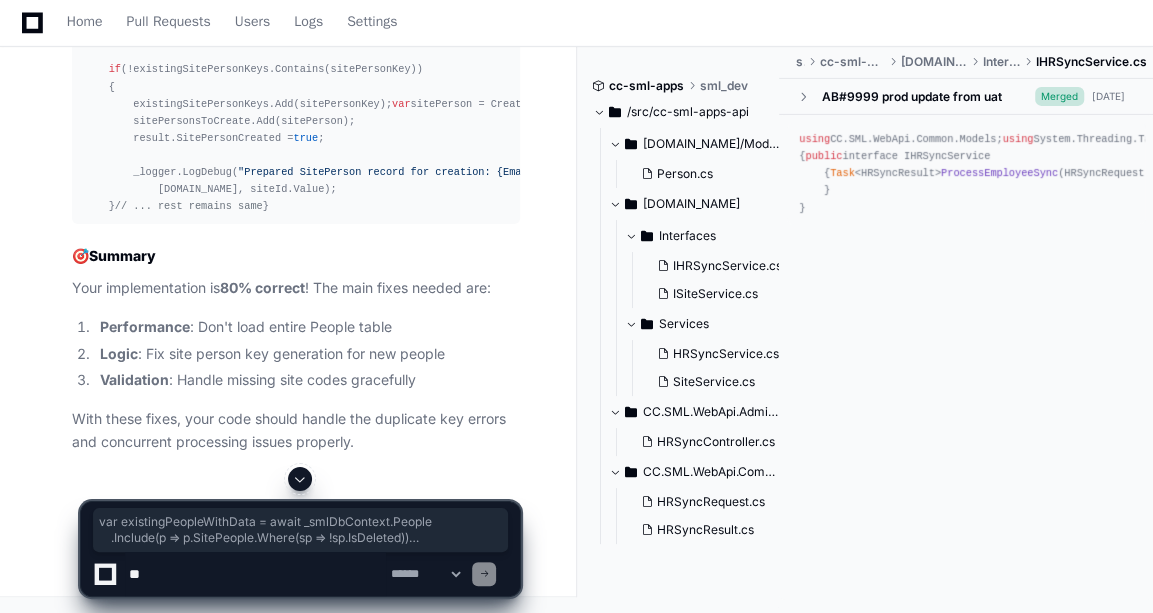drag, startPoint x: 82, startPoint y: 296, endPoint x: 195, endPoint y: 384, distance: 143.2236 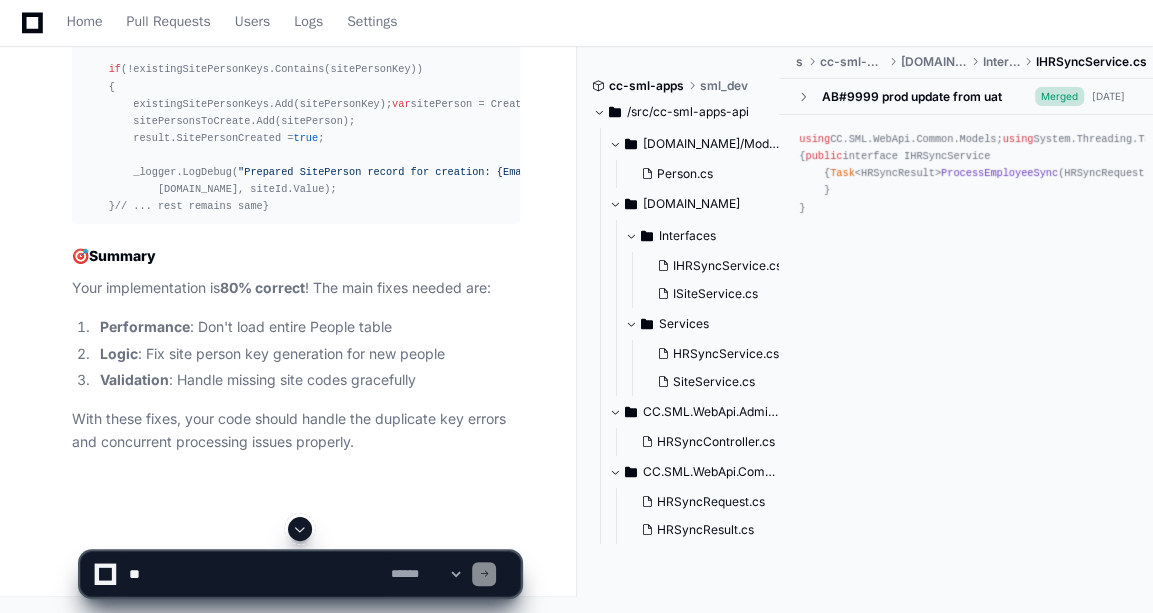scroll, scrollTop: 35328, scrollLeft: 0, axis: vertical 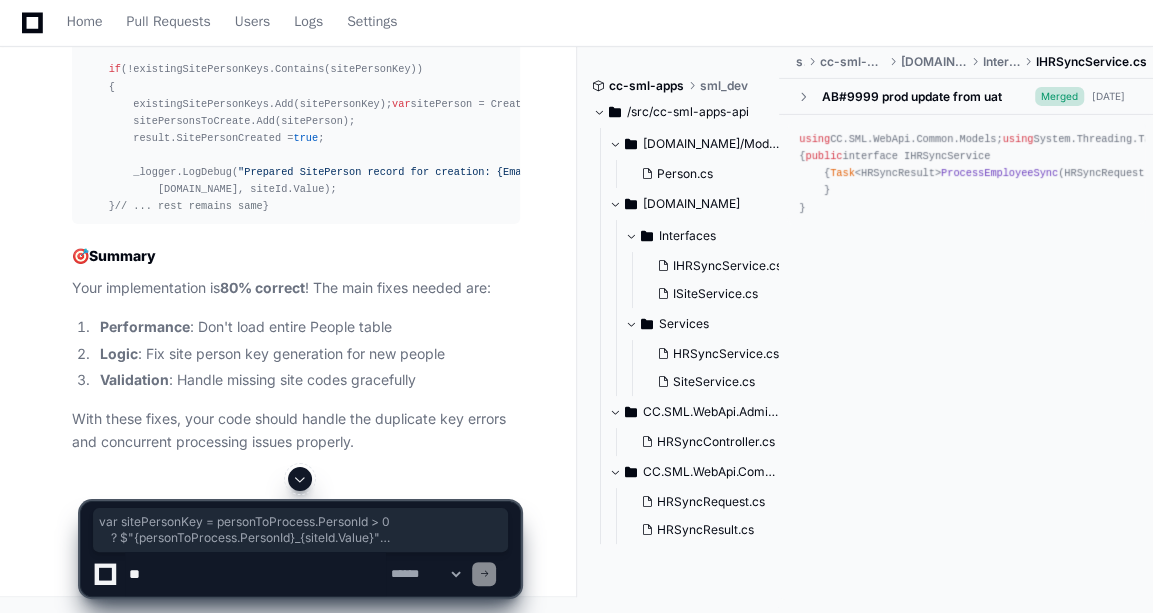 drag, startPoint x: 82, startPoint y: 330, endPoint x: 384, endPoint y: 362, distance: 303.69064 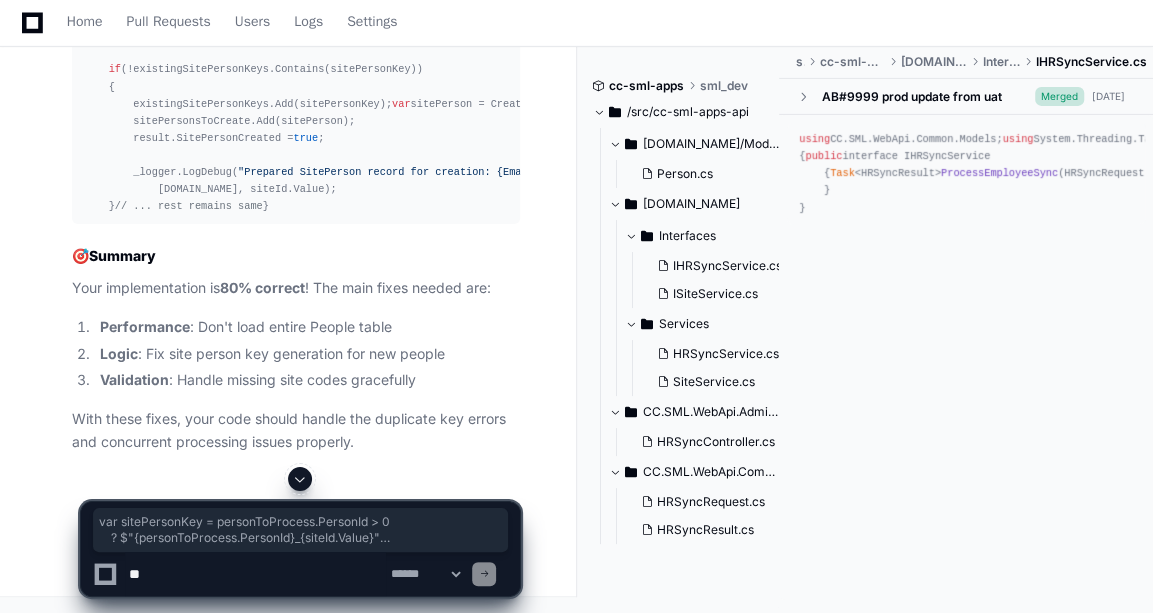 scroll, scrollTop: 35614, scrollLeft: 0, axis: vertical 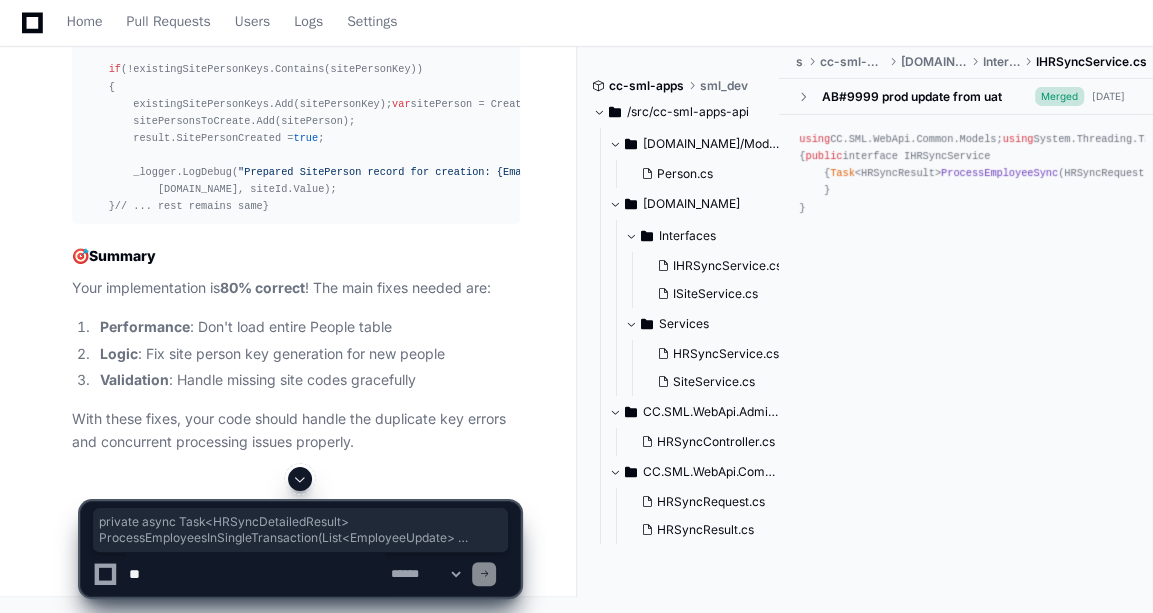 drag, startPoint x: 83, startPoint y: 304, endPoint x: 133, endPoint y: 395, distance: 103.8316 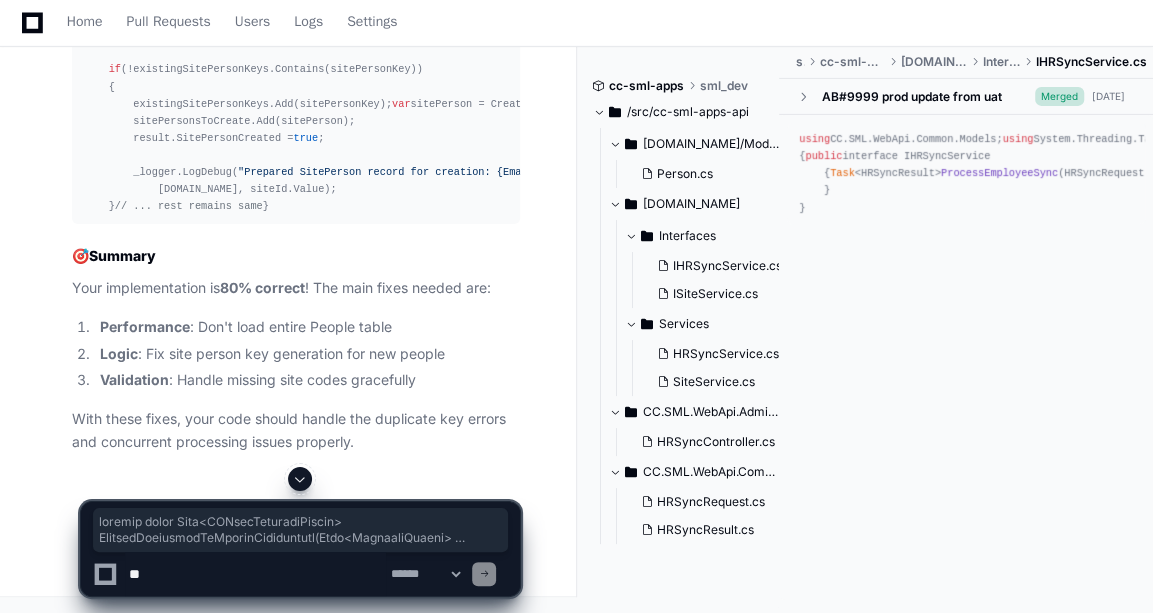 scroll, scrollTop: 38143, scrollLeft: 0, axis: vertical 